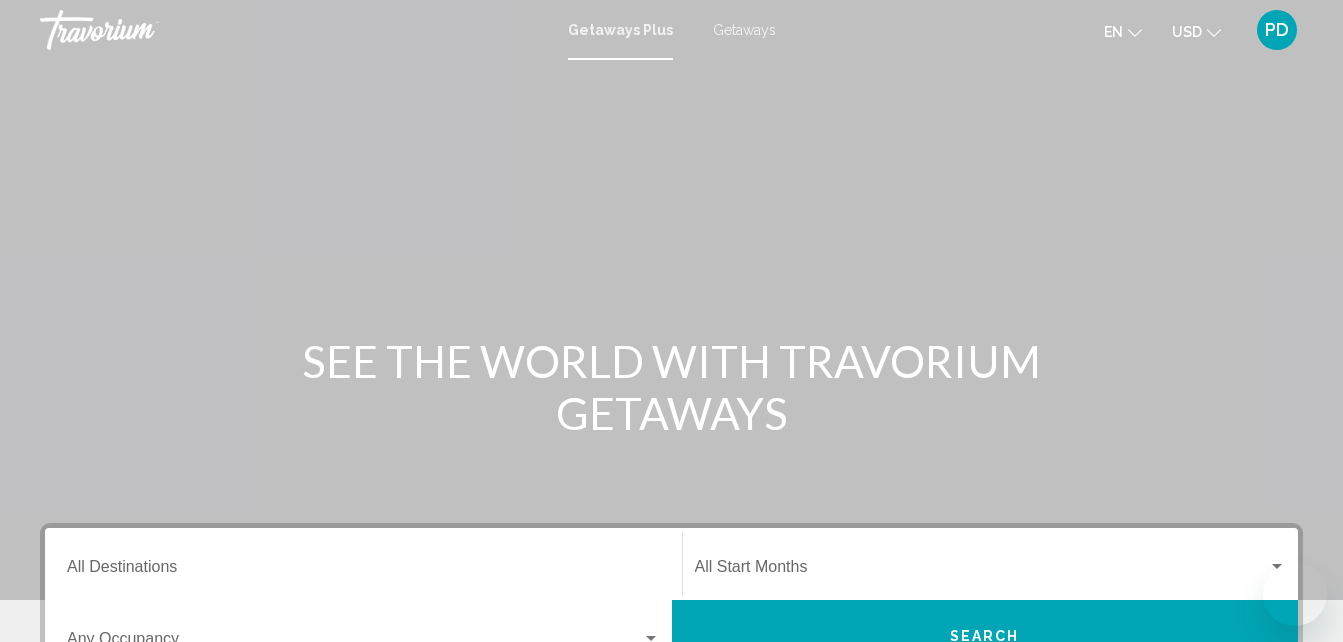 scroll, scrollTop: 0, scrollLeft: 0, axis: both 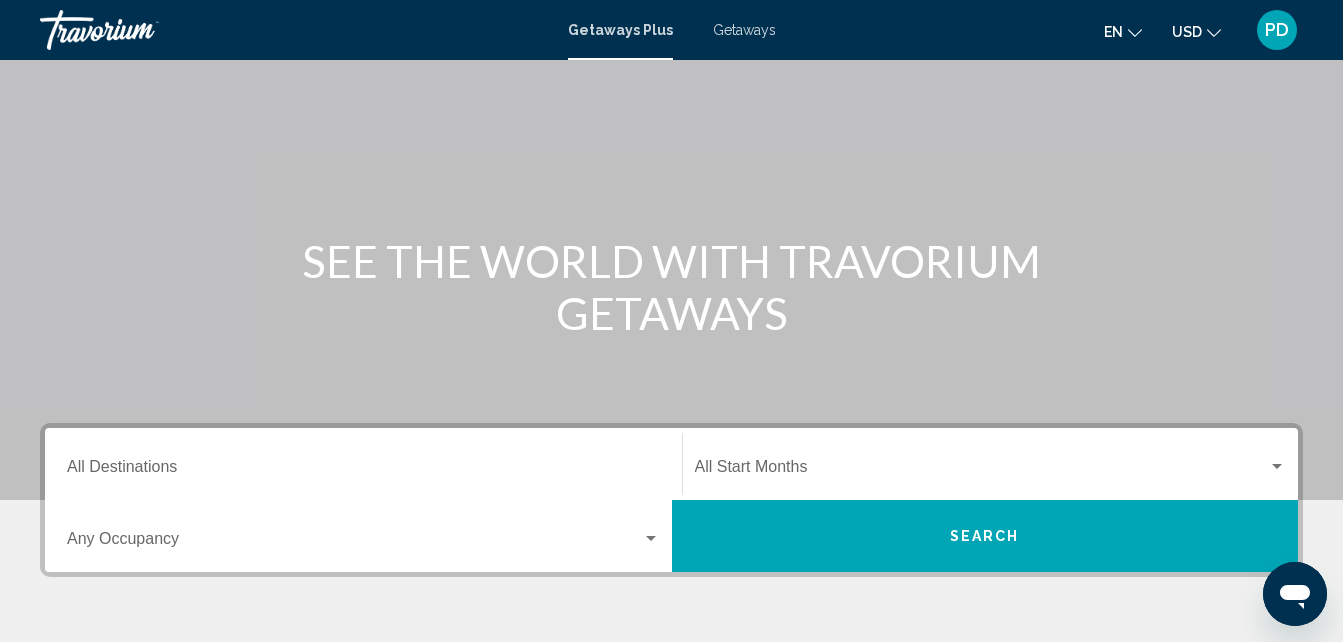 click on "Start Month All Start Months" 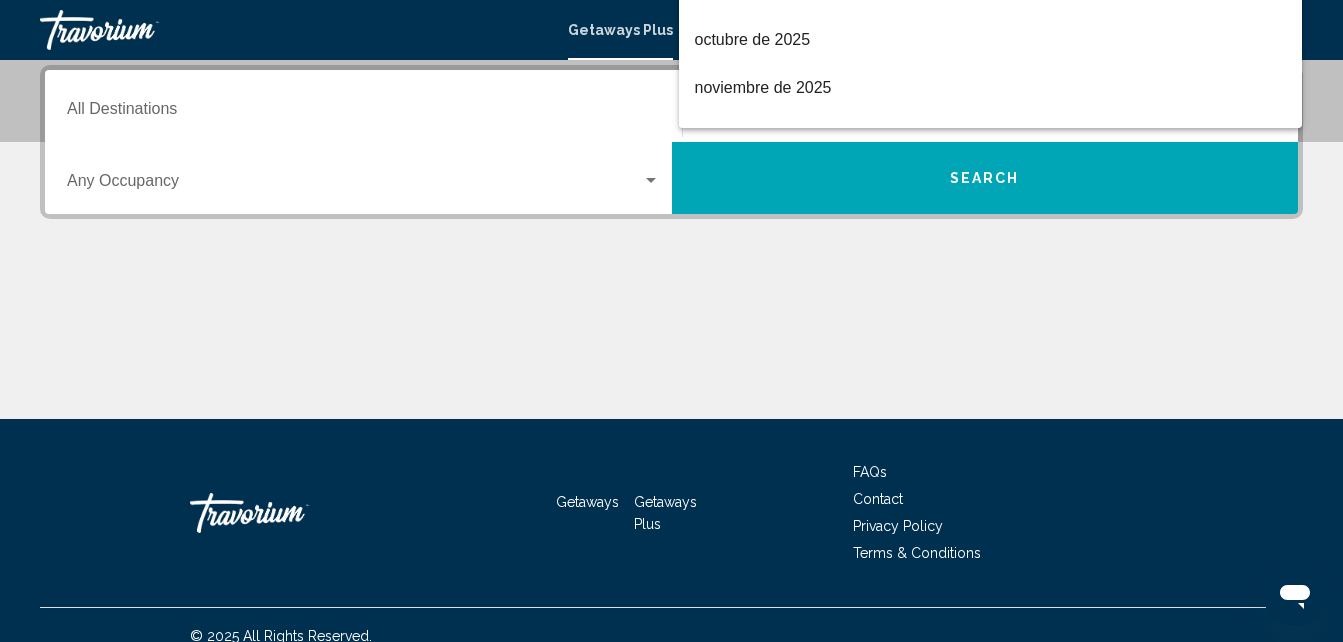 scroll, scrollTop: 258, scrollLeft: 0, axis: vertical 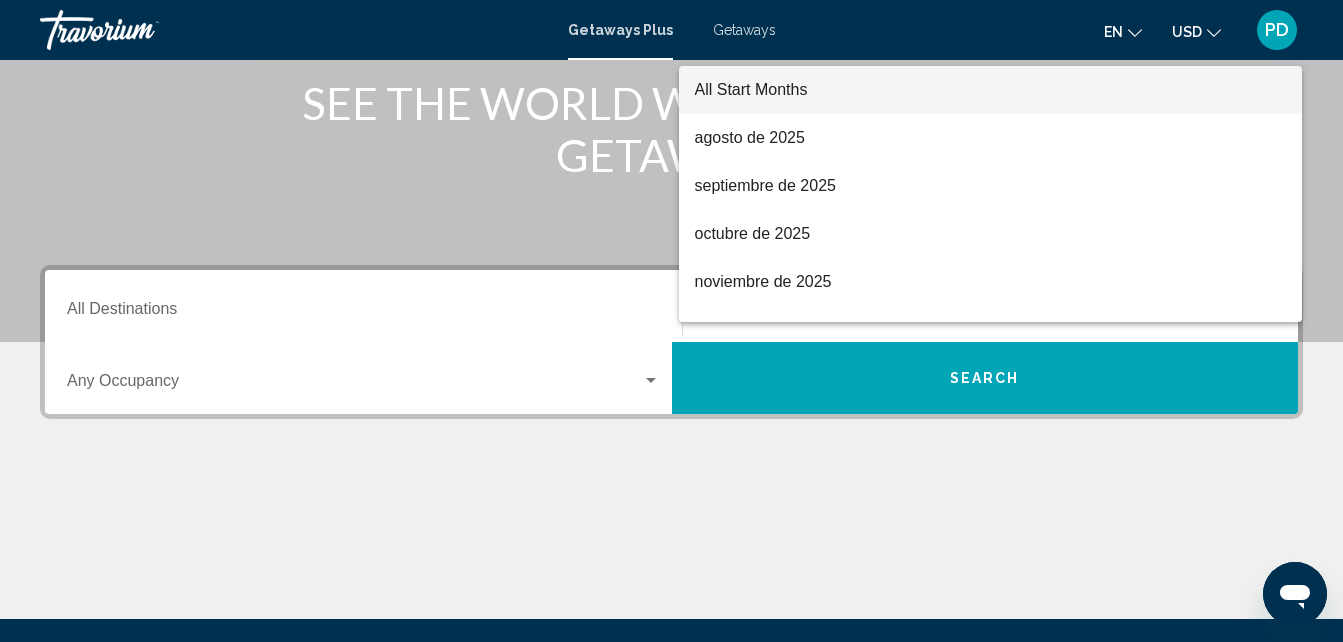 click at bounding box center [671, 321] 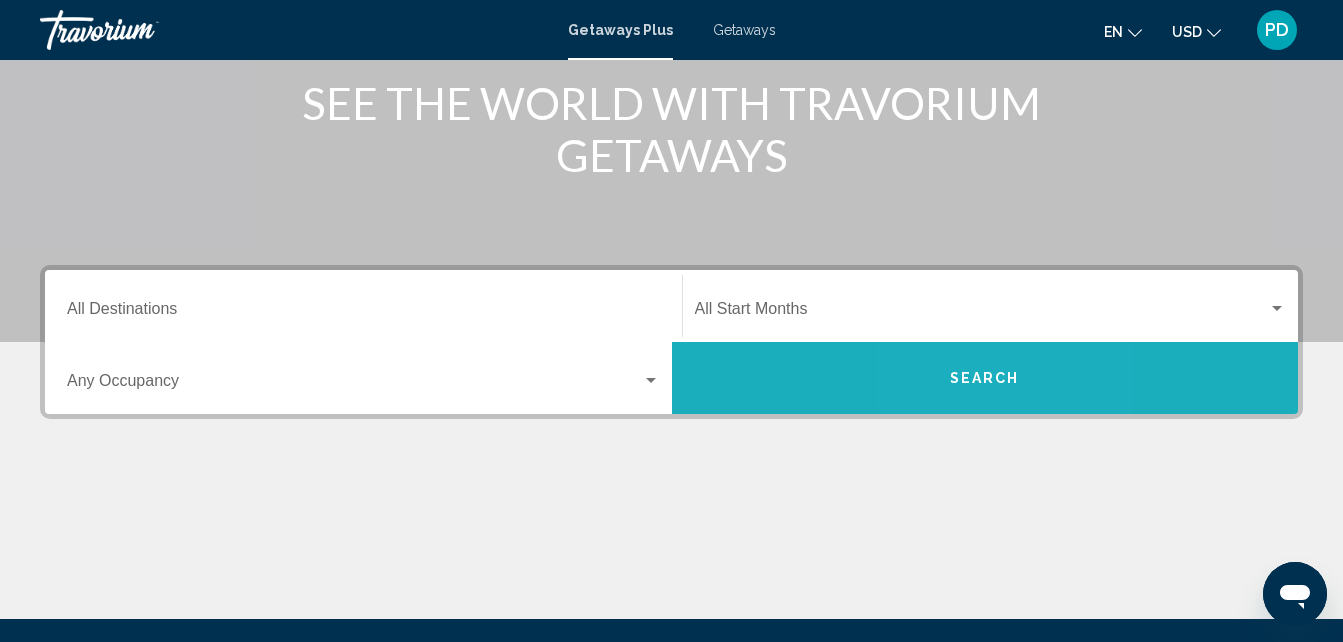 click on "Search" at bounding box center [985, 379] 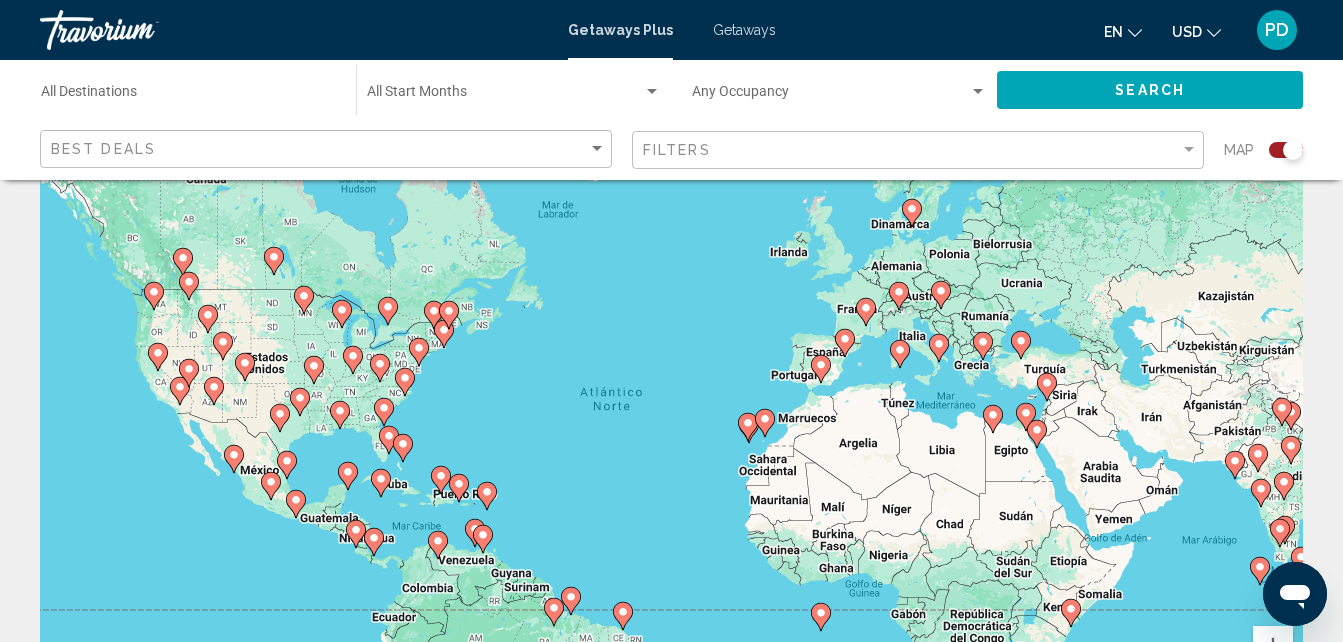 scroll, scrollTop: 100, scrollLeft: 0, axis: vertical 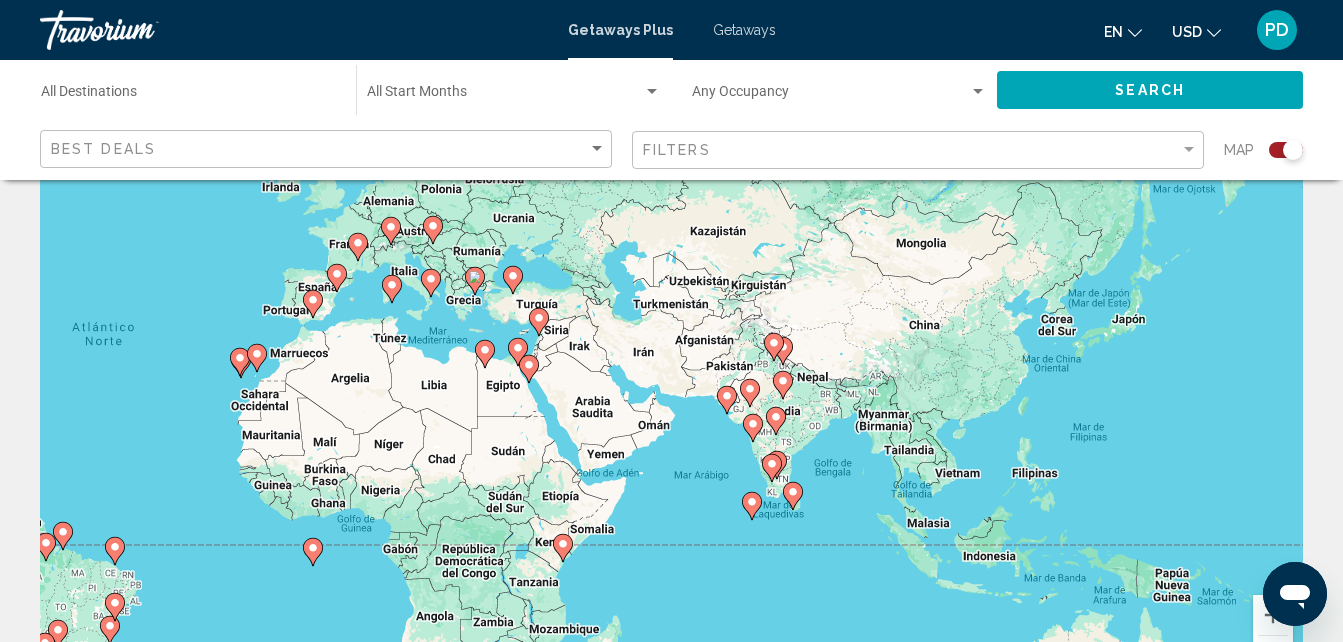 drag, startPoint x: 1078, startPoint y: 441, endPoint x: 563, endPoint y: 407, distance: 516.1211 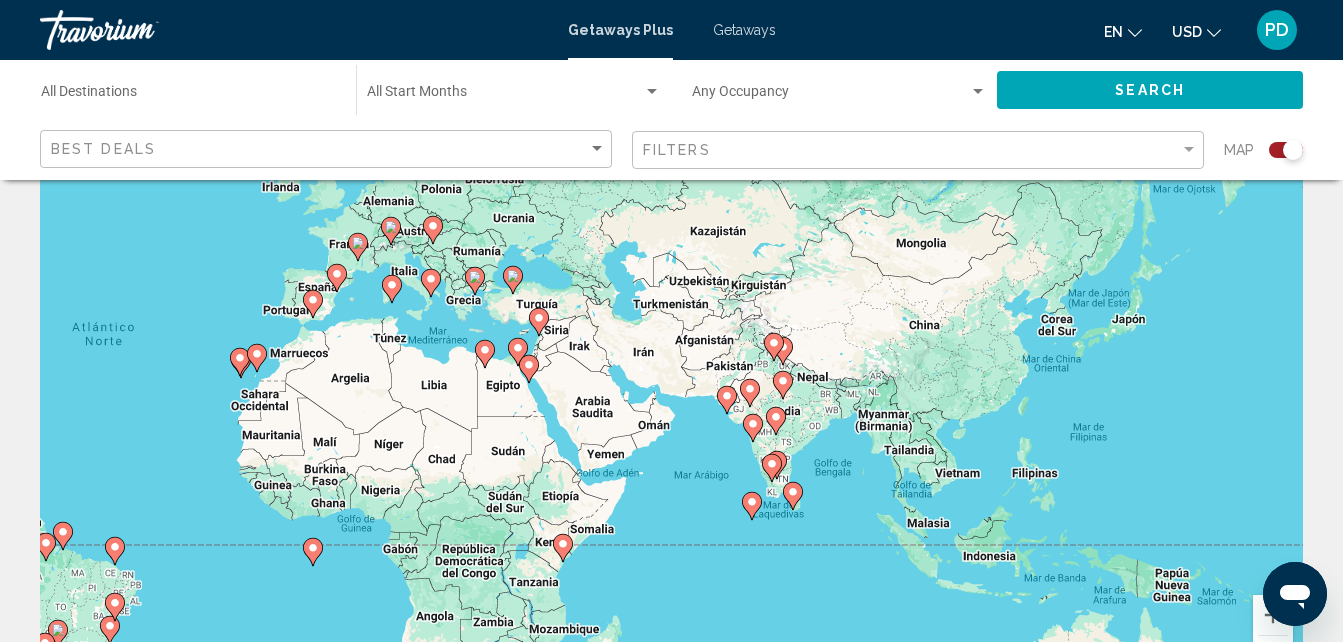 click on "Para activar la función de arrastre con el teclado, pulsa Alt + Intro. Cuando hayas habilitado esa función, usa las teclas de flecha para mover el marcador. Para completar el arrastre, pulsa Intro. Para cancelar, pulsa Escape." at bounding box center (671, 400) 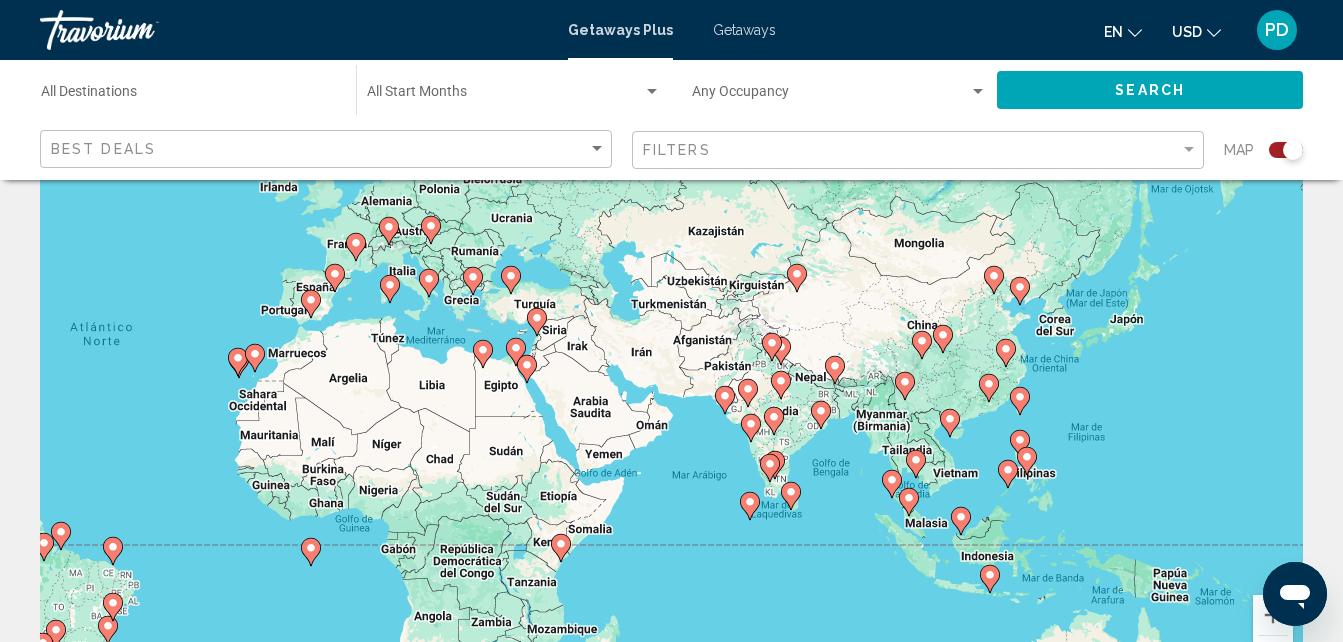 click 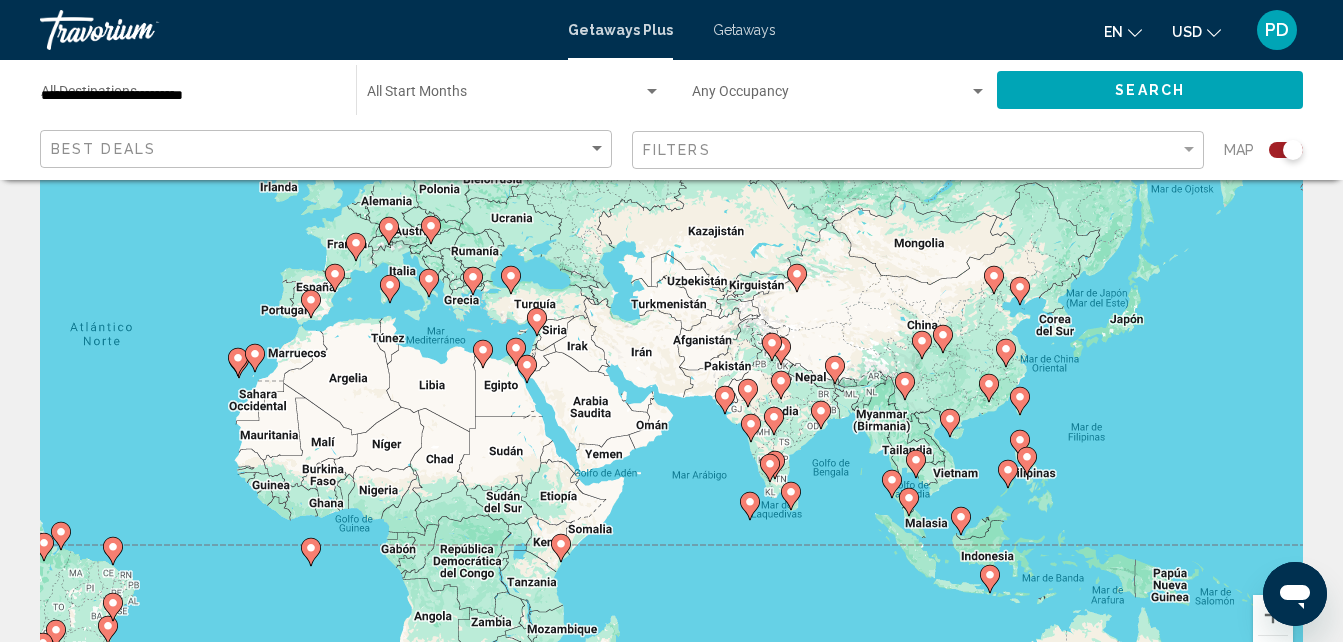 click on "Para activar la función de arrastre con el teclado, pulsa Alt + Intro. Cuando hayas habilitado esa función, usa las teclas de flecha para mover el marcador. Para completar el arrastre, pulsa Intro. Para cancelar, pulsa Escape." at bounding box center [671, 400] 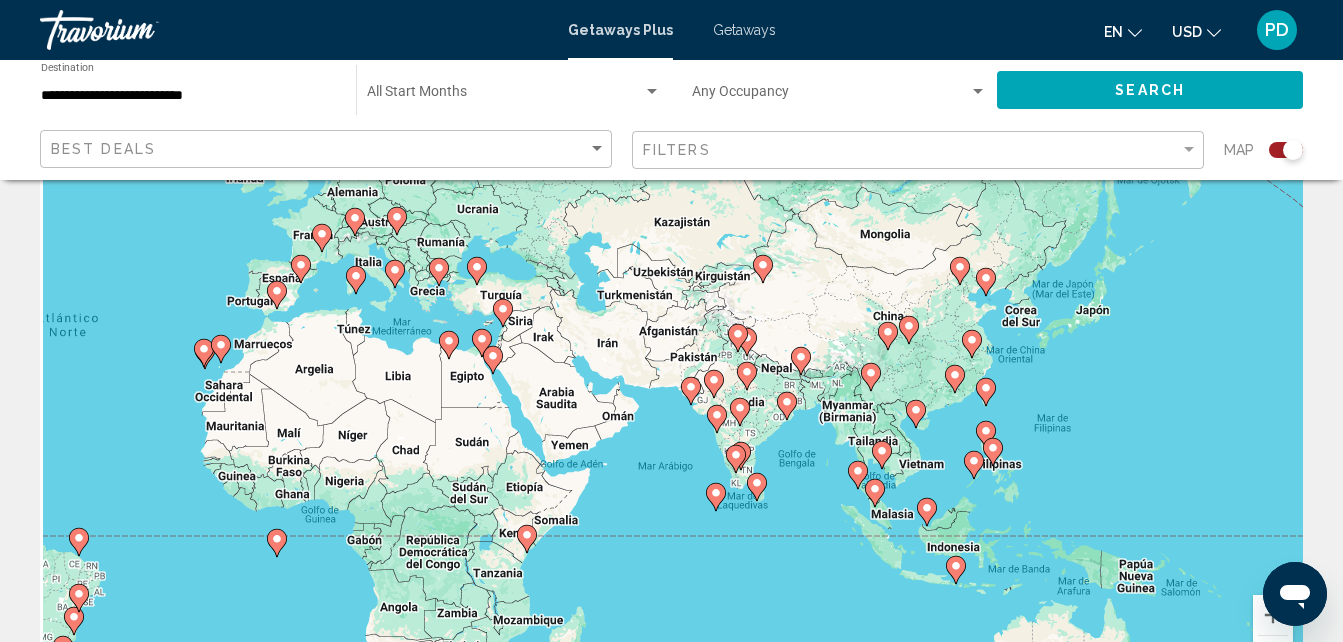 drag, startPoint x: 828, startPoint y: 391, endPoint x: 789, endPoint y: 378, distance: 41.109608 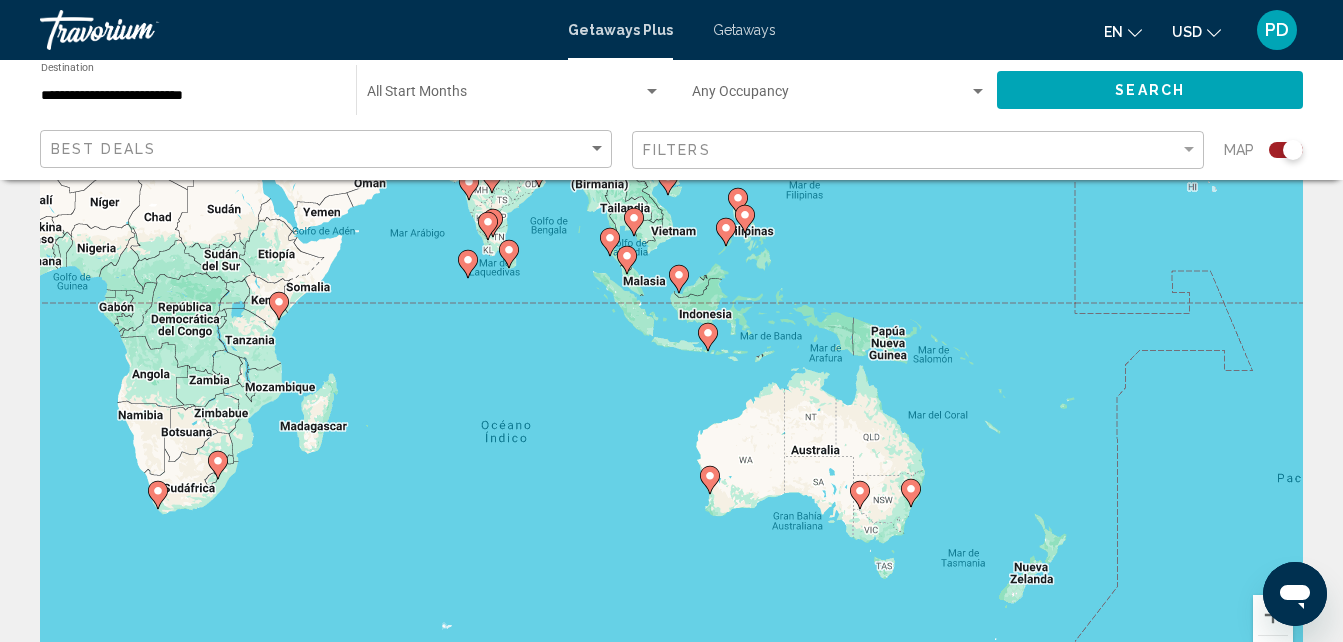 drag, startPoint x: 1065, startPoint y: 582, endPoint x: 921, endPoint y: 379, distance: 248.88753 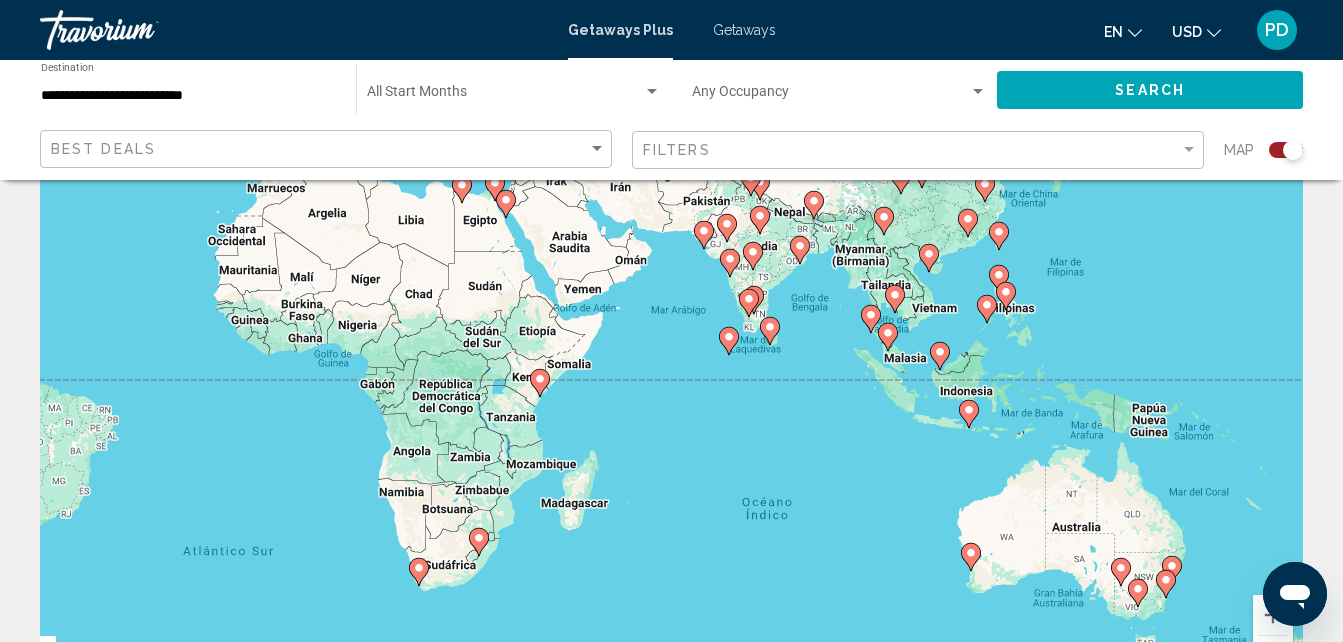 drag, startPoint x: 590, startPoint y: 356, endPoint x: 890, endPoint y: 459, distance: 317.1892 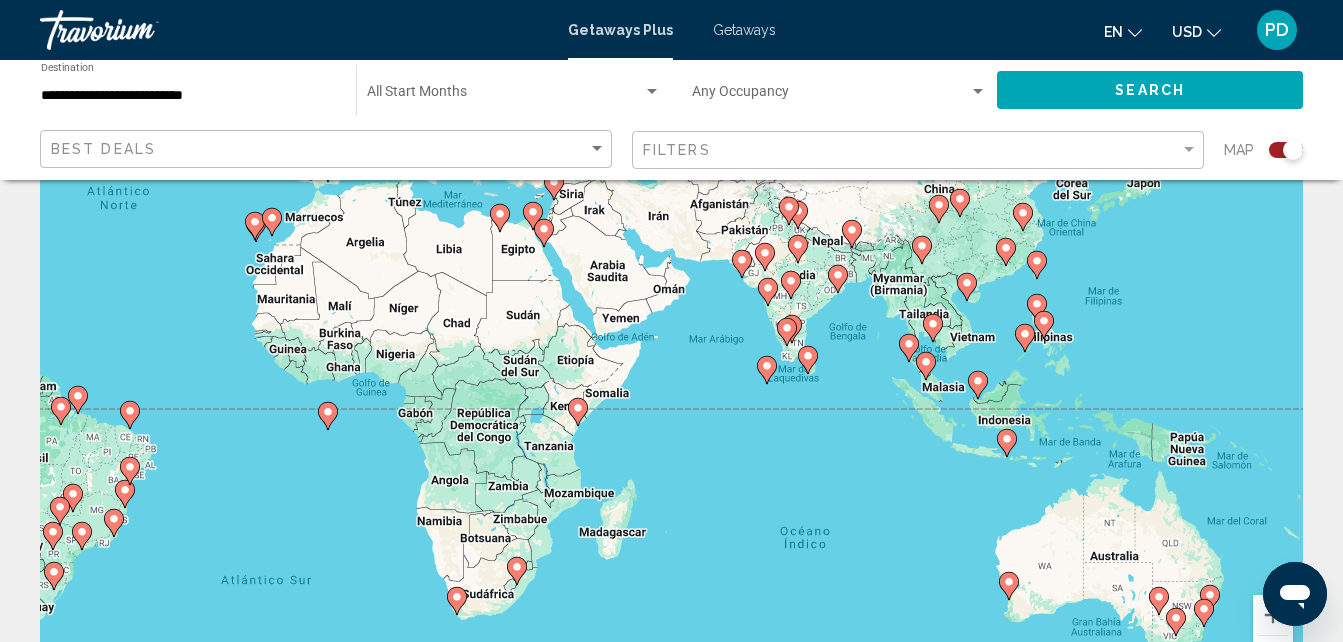 click on "Para desplazarte, pulsa las teclas de flecha. Para activar la función de arrastre con el teclado, pulsa Alt + Intro. Cuando hayas habilitado esa función, usa las teclas de flecha para mover el marcador. Para completar el arrastre, pulsa Intro. Para cancelar, pulsa Escape." at bounding box center [671, 400] 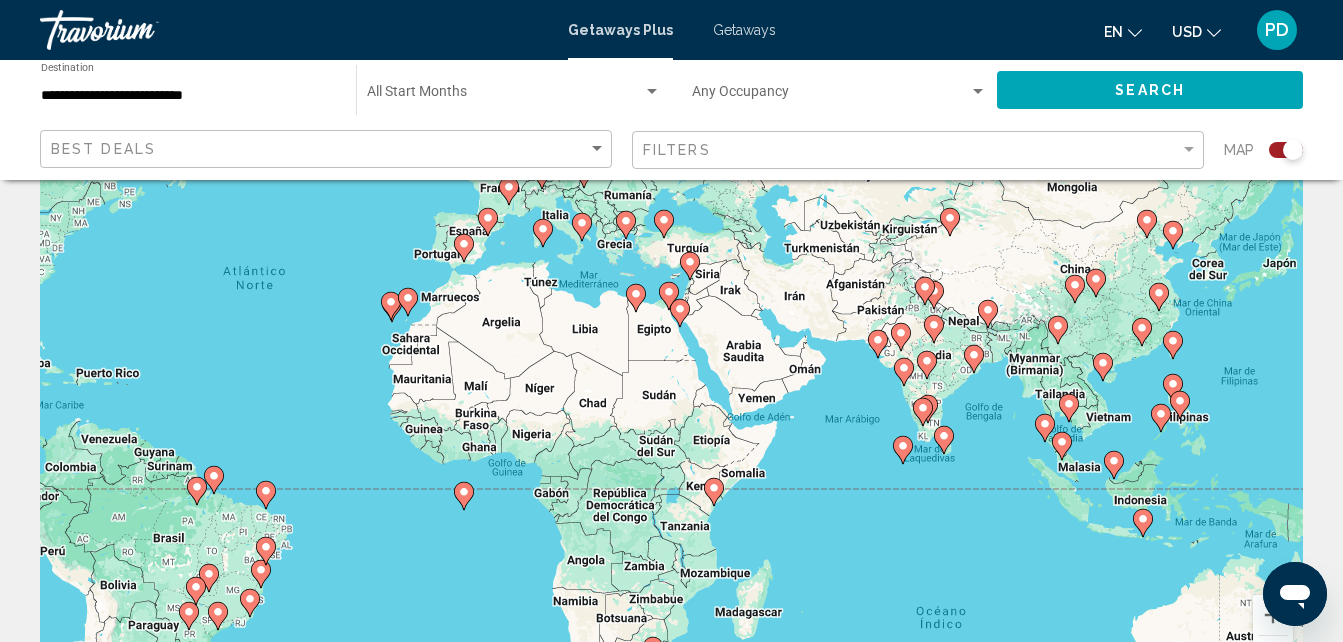 drag, startPoint x: 652, startPoint y: 372, endPoint x: 864, endPoint y: 505, distance: 250.26585 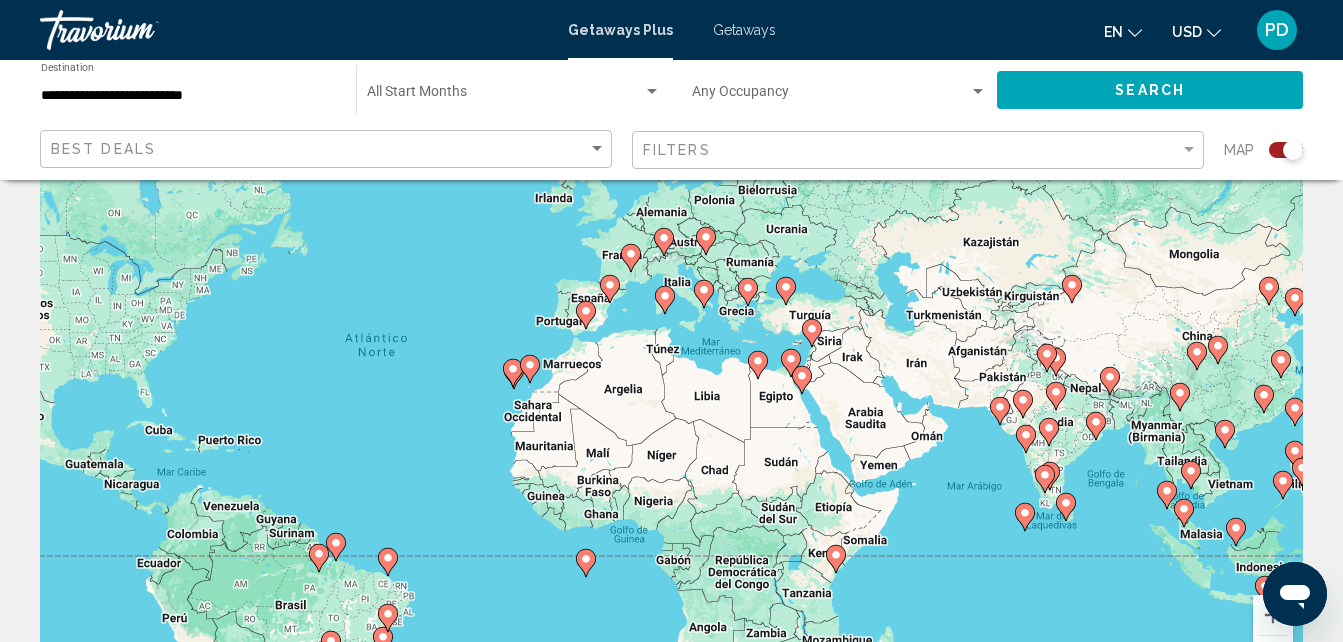 click on "Para desplazarte, pulsa las teclas de flecha. Para activar la función de arrastre con el teclado, pulsa Alt + Intro. Cuando hayas habilitado esa función, usa las teclas de flecha para mover el marcador. Para completar el arrastre, pulsa Intro. Para cancelar, pulsa Escape." at bounding box center [671, 400] 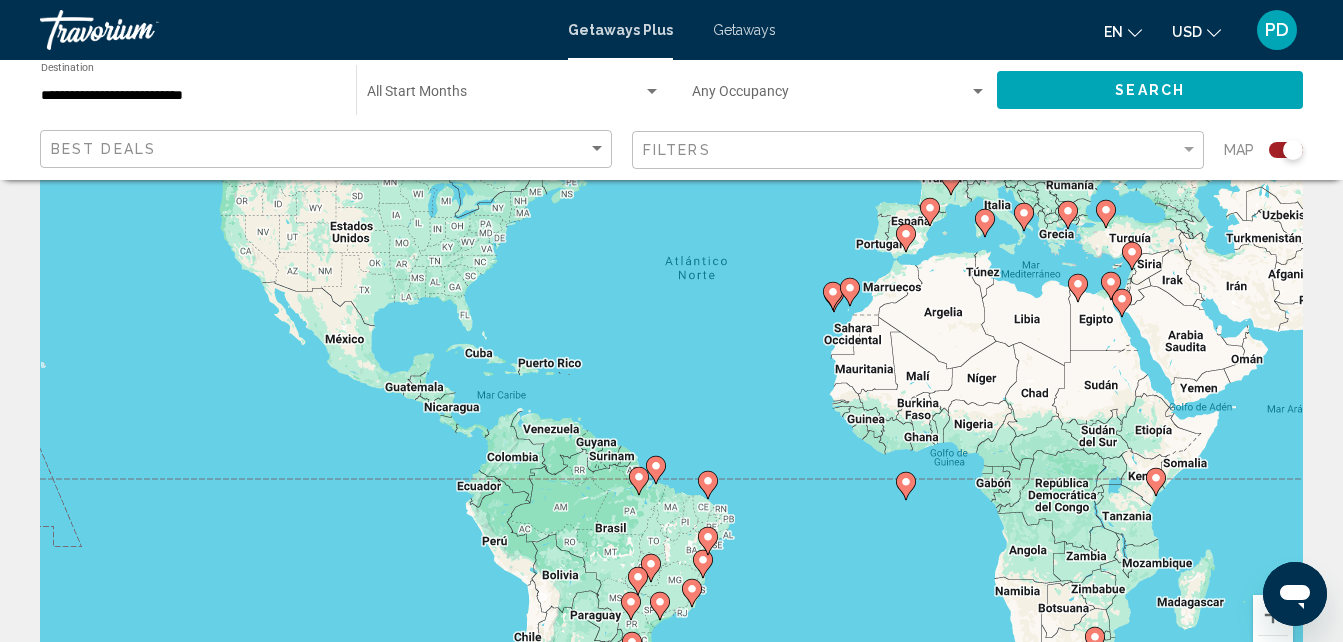drag, startPoint x: 301, startPoint y: 332, endPoint x: 637, endPoint y: 255, distance: 344.71002 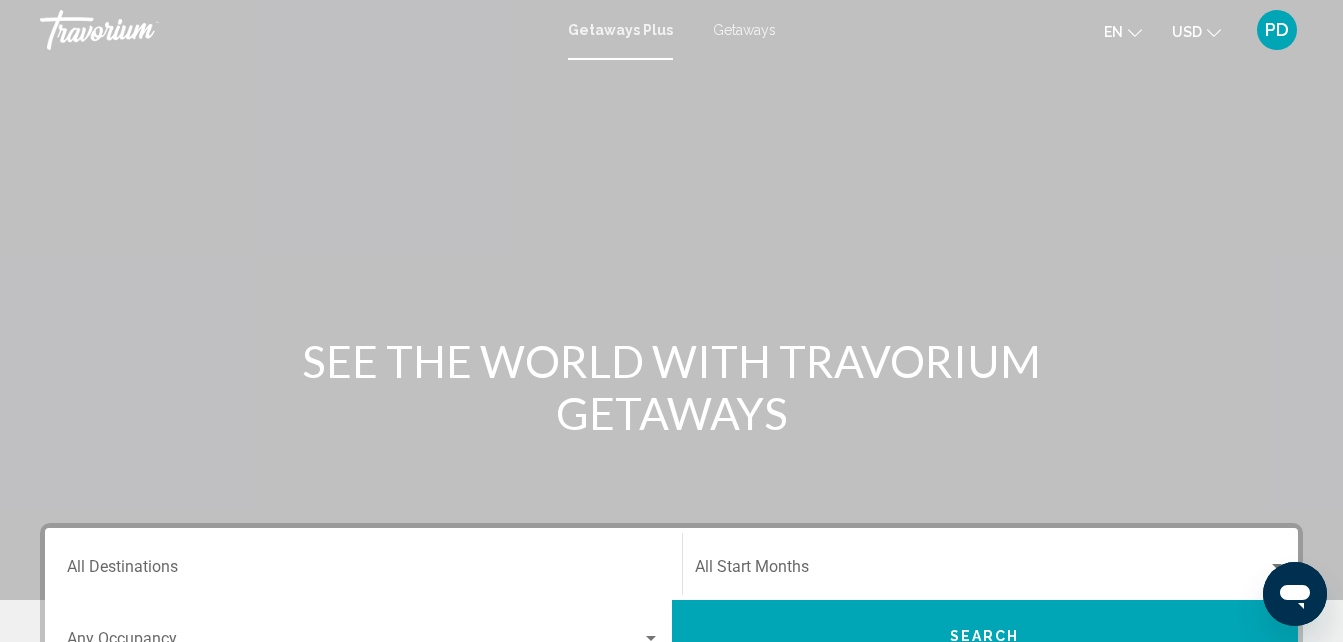 scroll, scrollTop: 200, scrollLeft: 0, axis: vertical 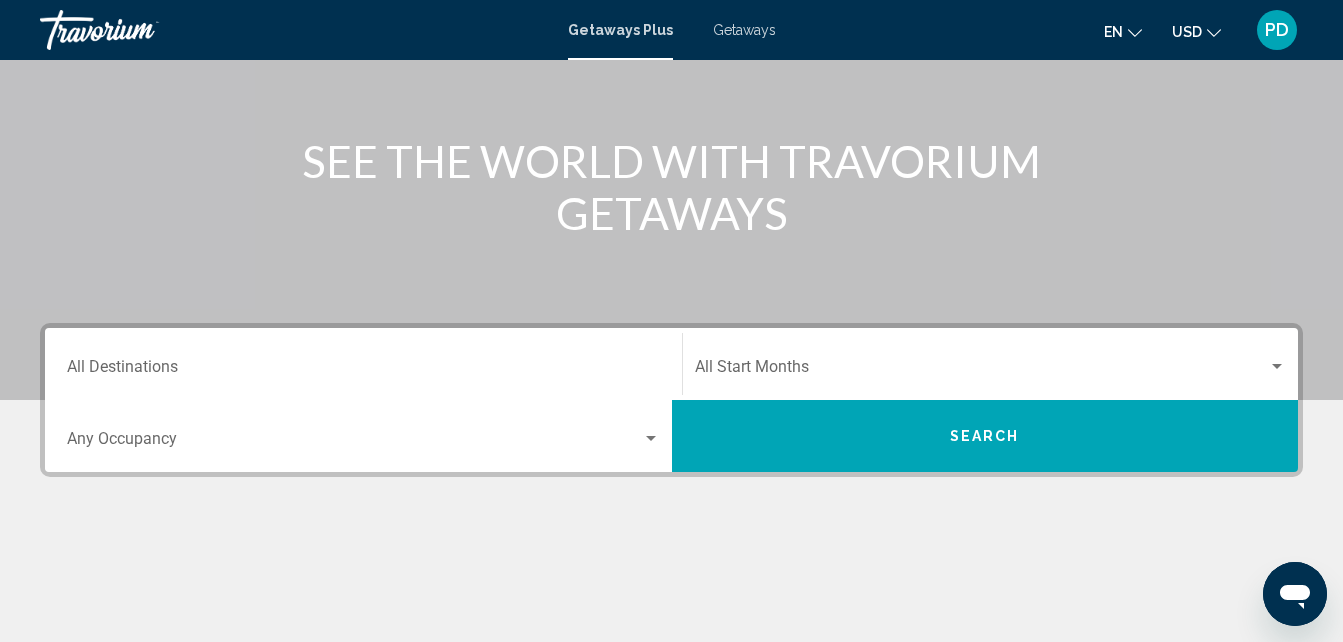 click on "Destination All Destinations" at bounding box center [363, 371] 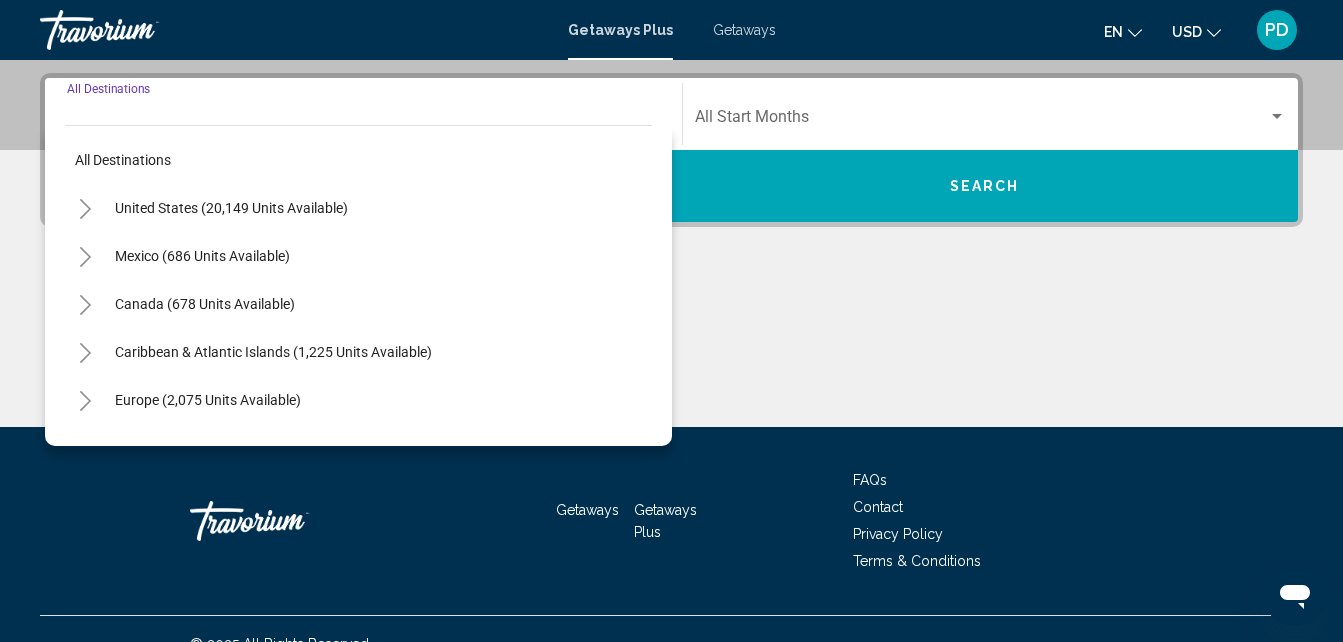 scroll, scrollTop: 458, scrollLeft: 0, axis: vertical 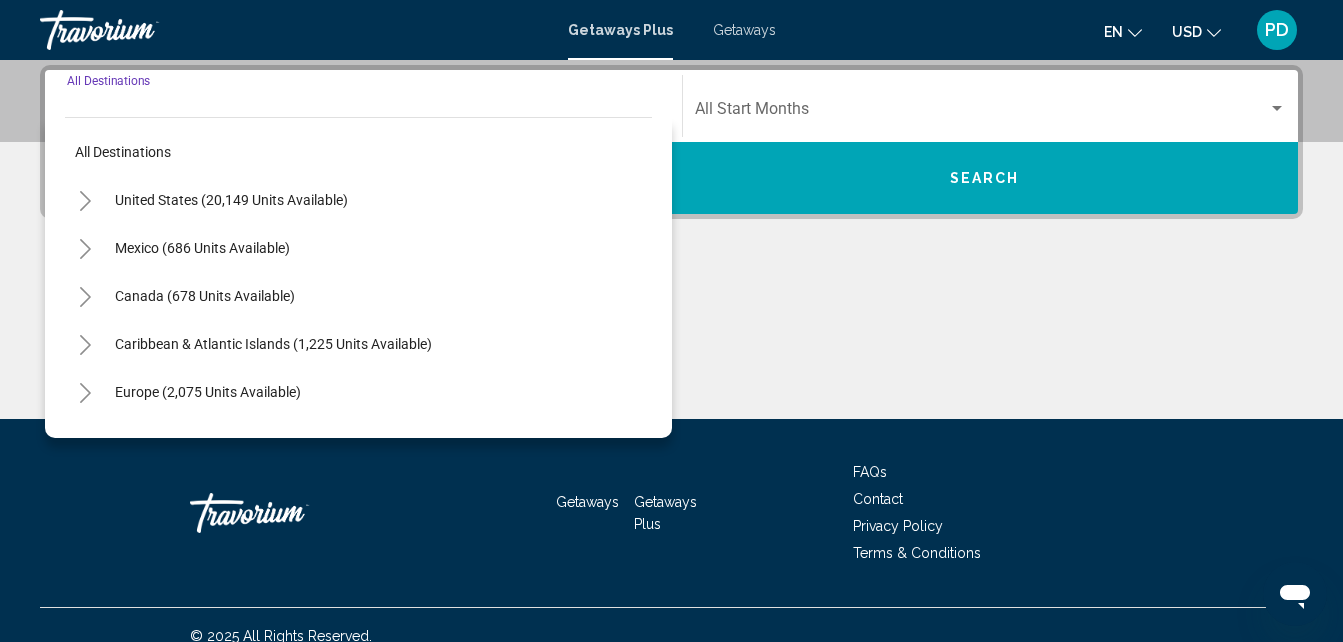 click on "Mexico (686 units available)" at bounding box center (205, 296) 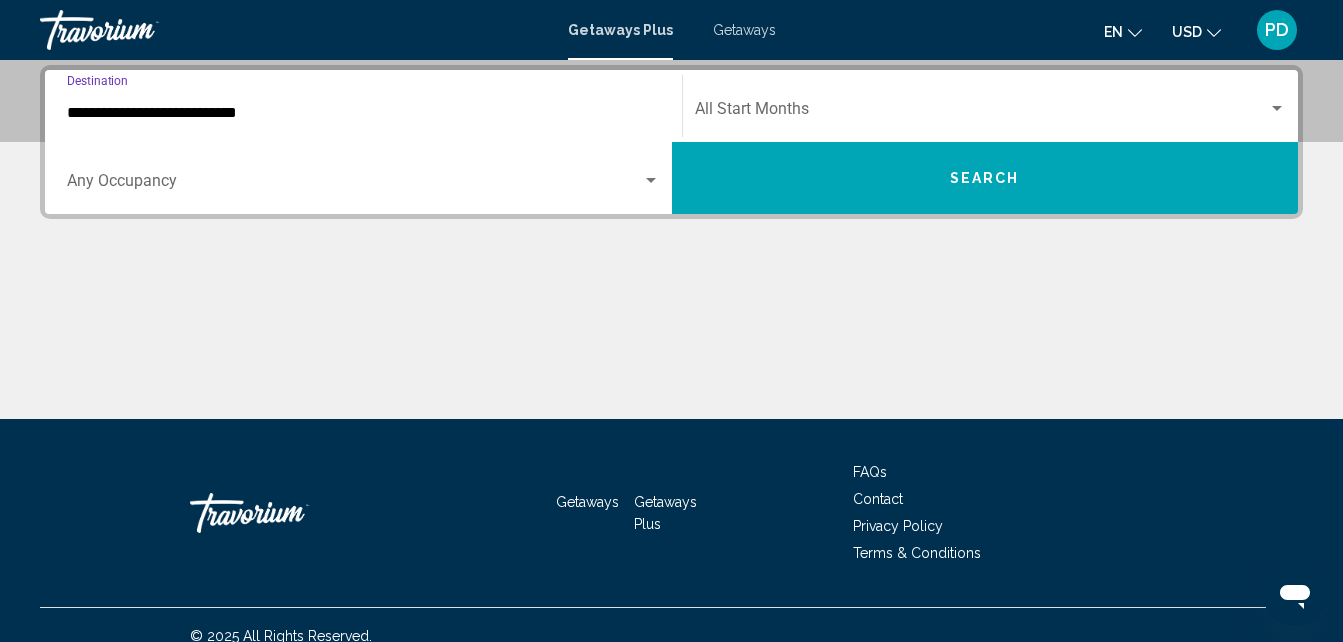 click on "Search" at bounding box center (985, 178) 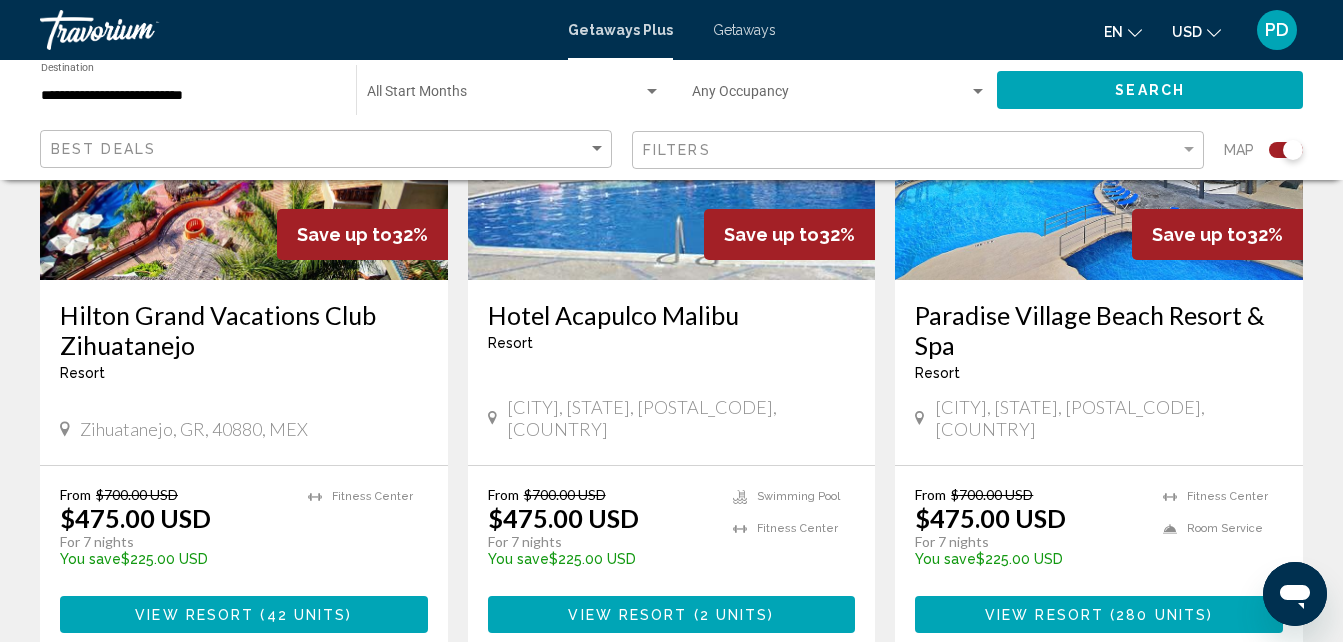 scroll, scrollTop: 3388, scrollLeft: 0, axis: vertical 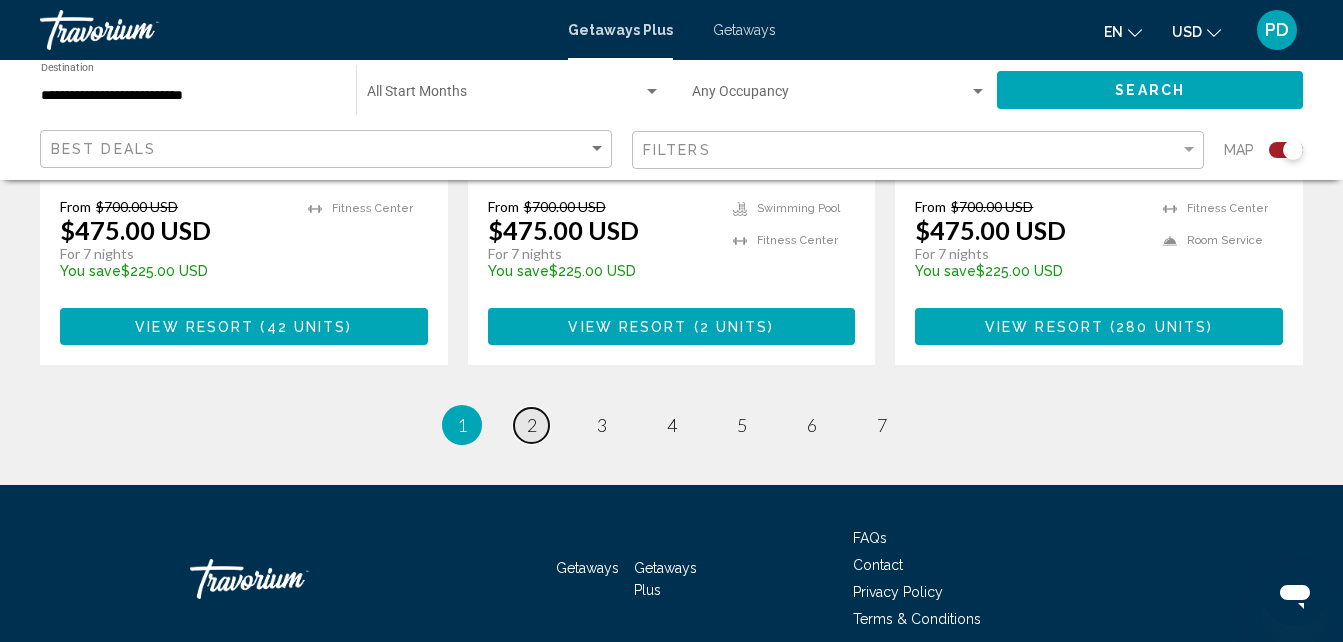 click on "page  2" at bounding box center [531, 425] 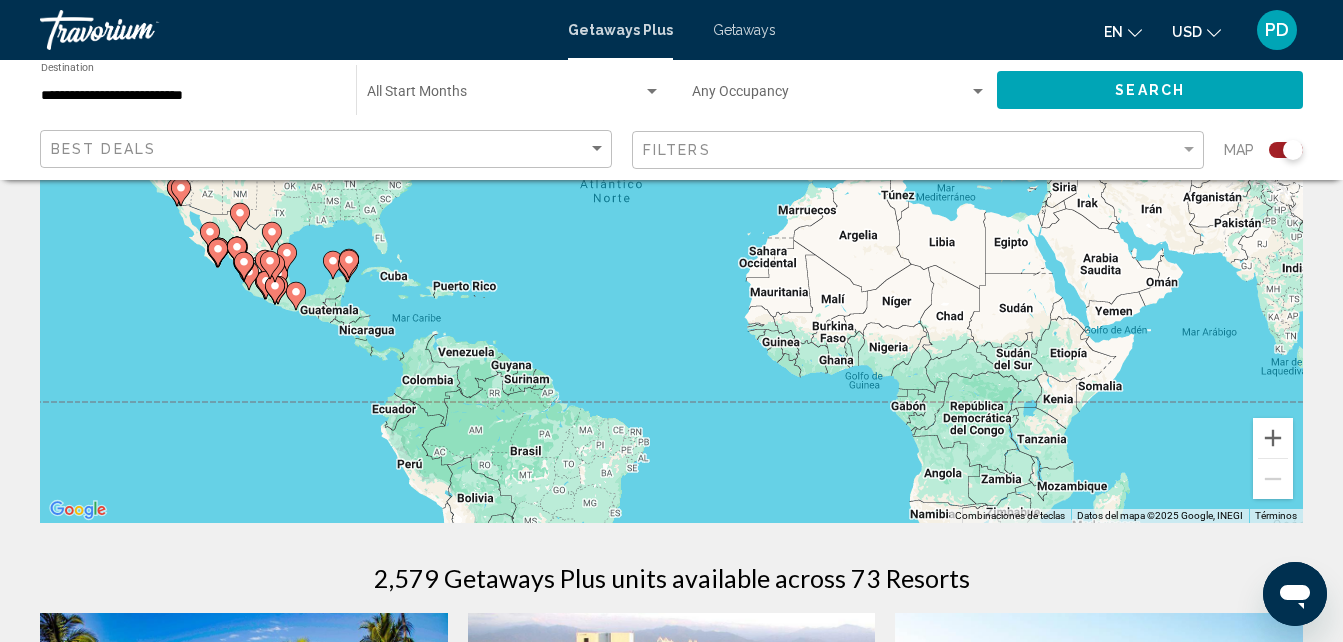 scroll, scrollTop: 0, scrollLeft: 0, axis: both 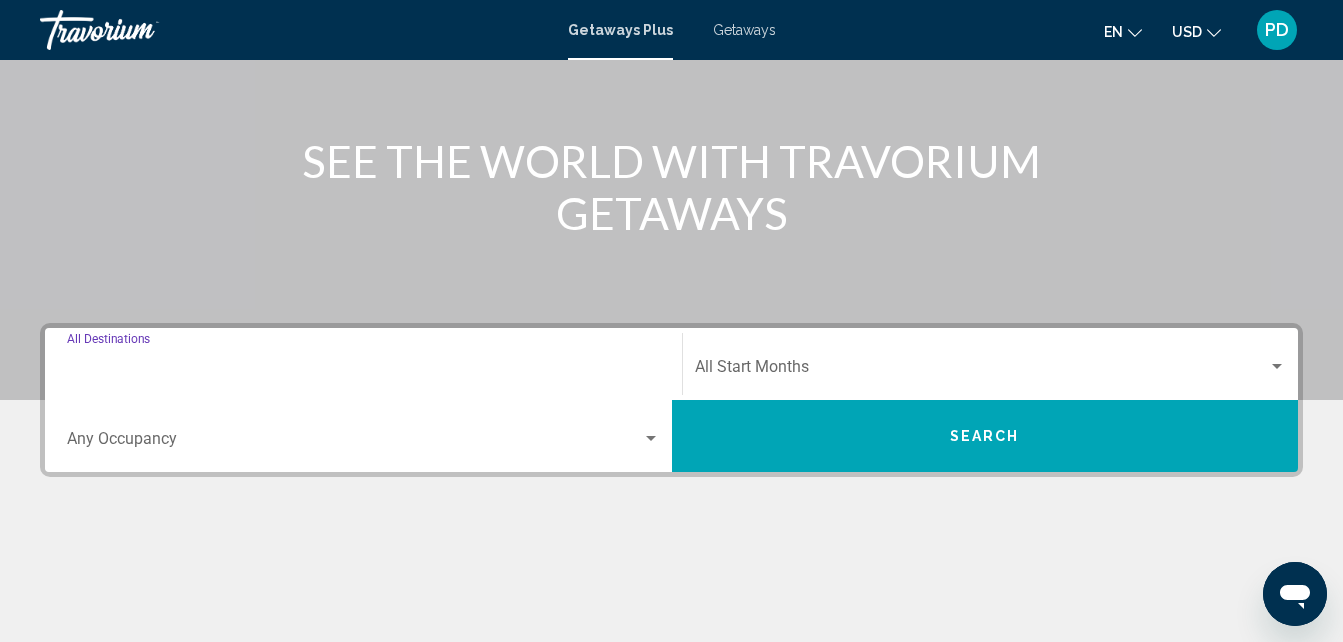click on "Destination All Destinations" at bounding box center [363, 371] 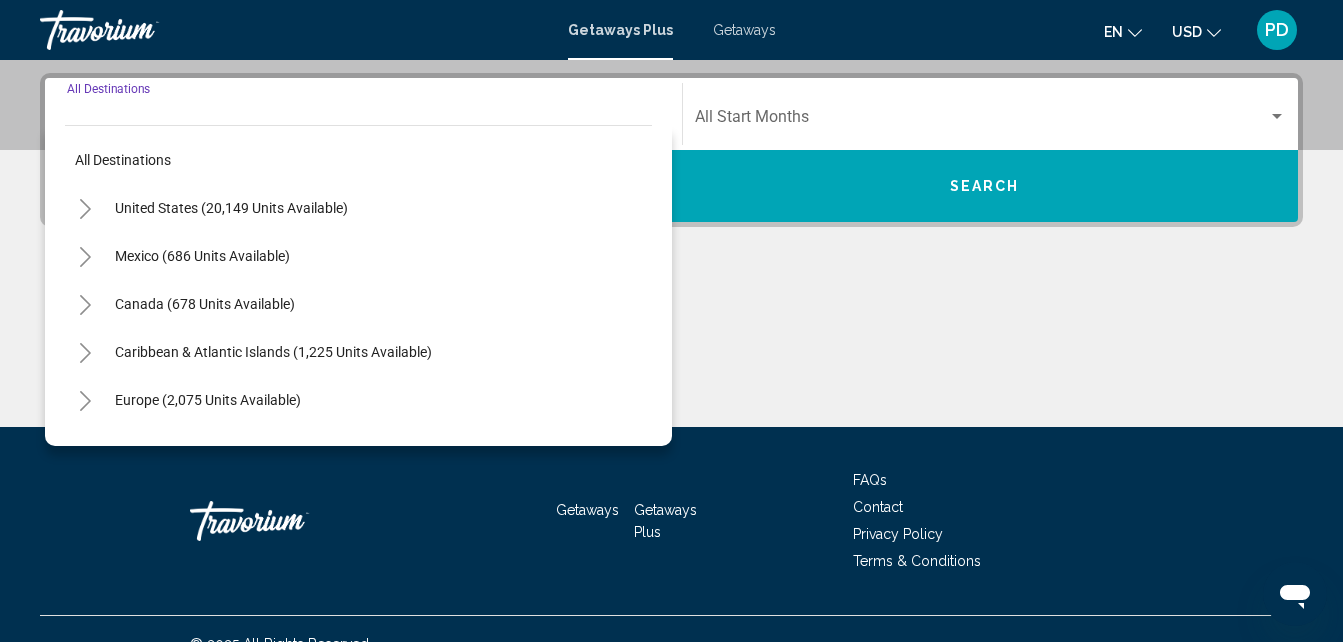 scroll, scrollTop: 458, scrollLeft: 0, axis: vertical 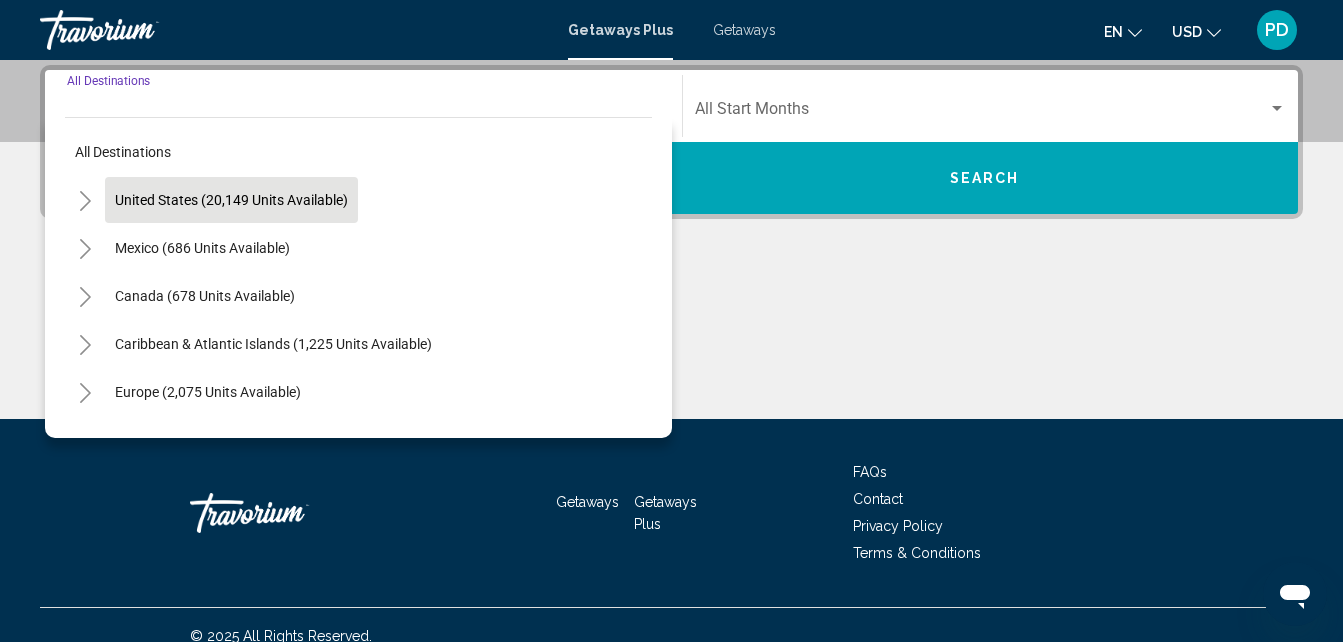 click on "United States (20,149 units available)" at bounding box center [202, 248] 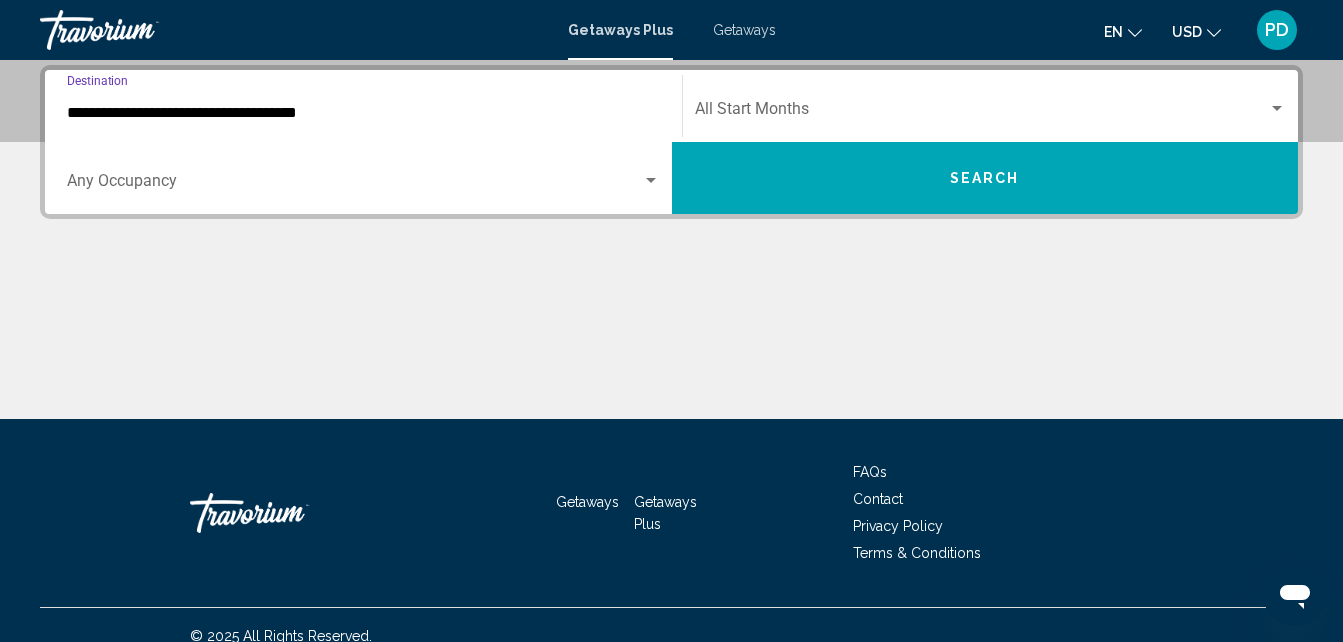 click on "Search" at bounding box center [985, 178] 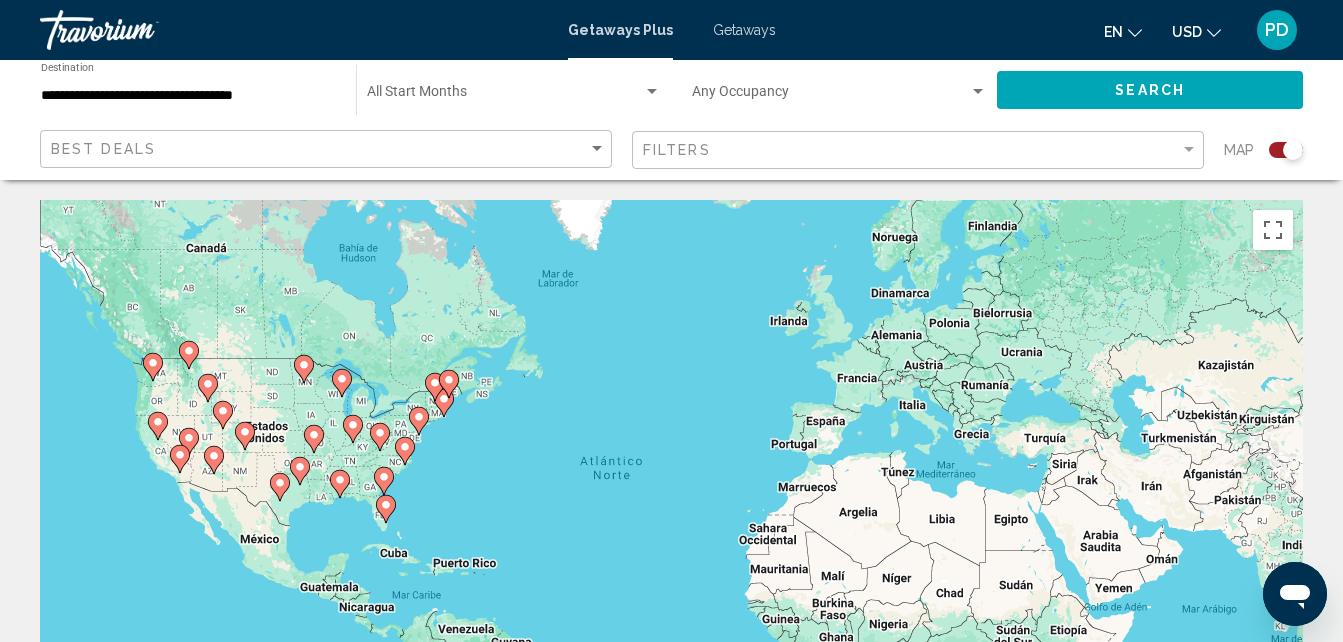 scroll, scrollTop: 200, scrollLeft: 0, axis: vertical 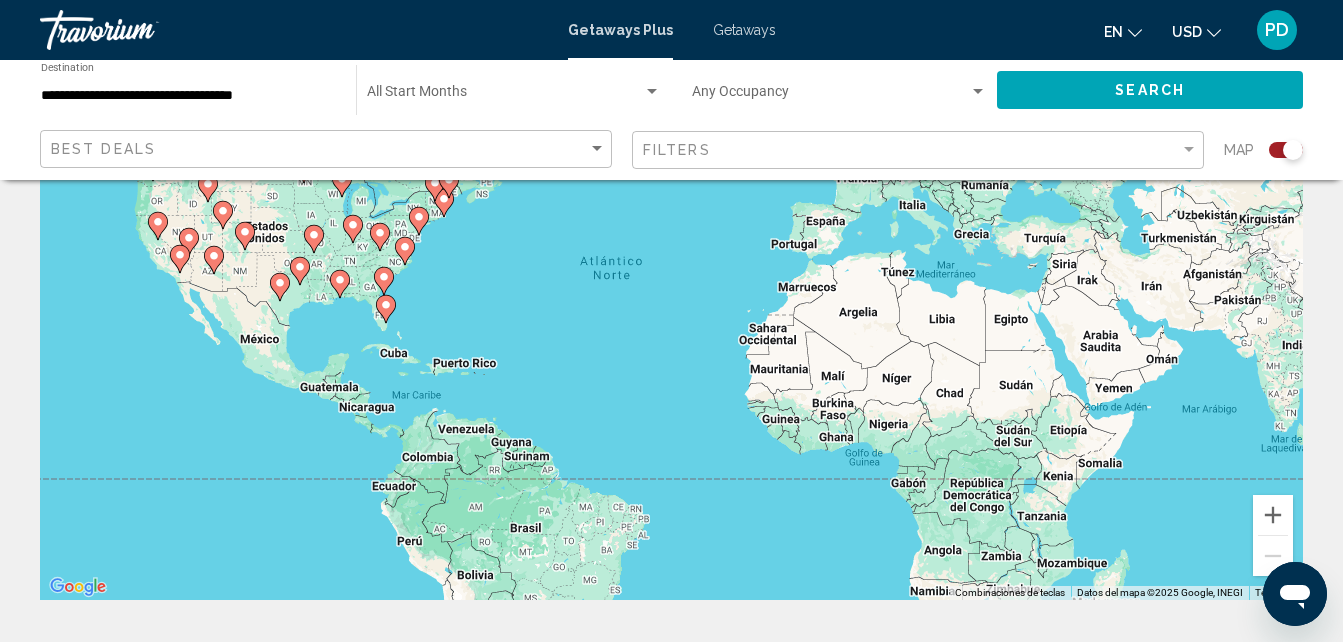 click 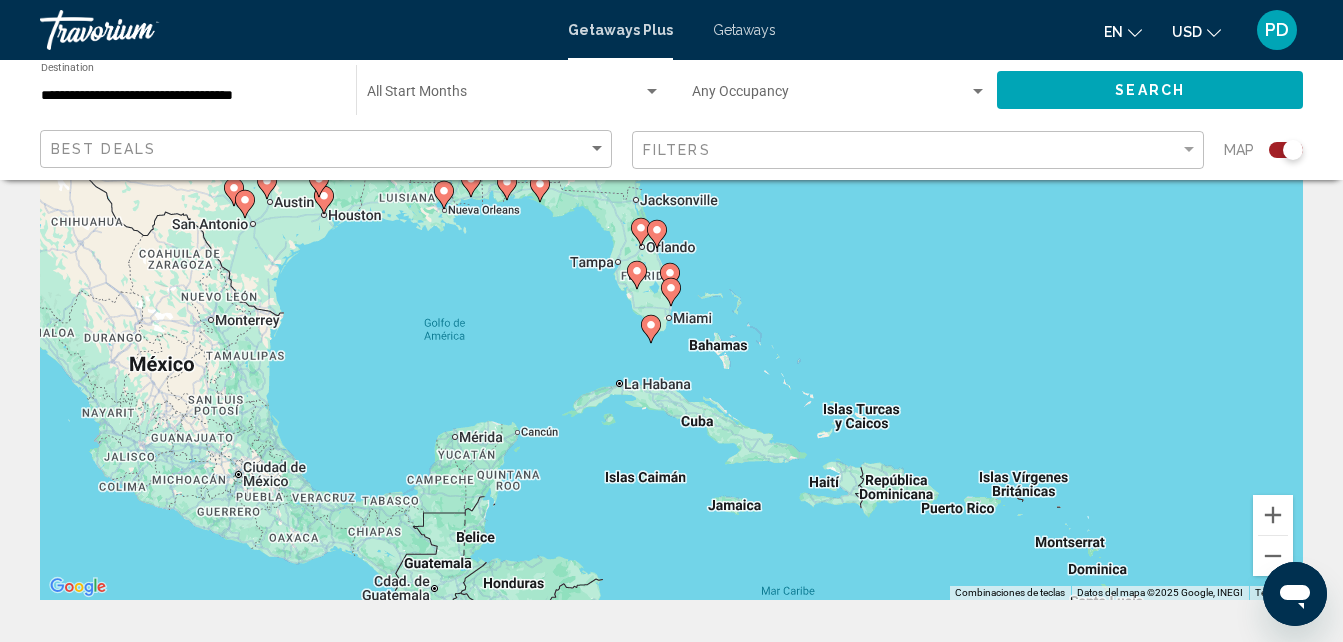 click at bounding box center (657, 234) 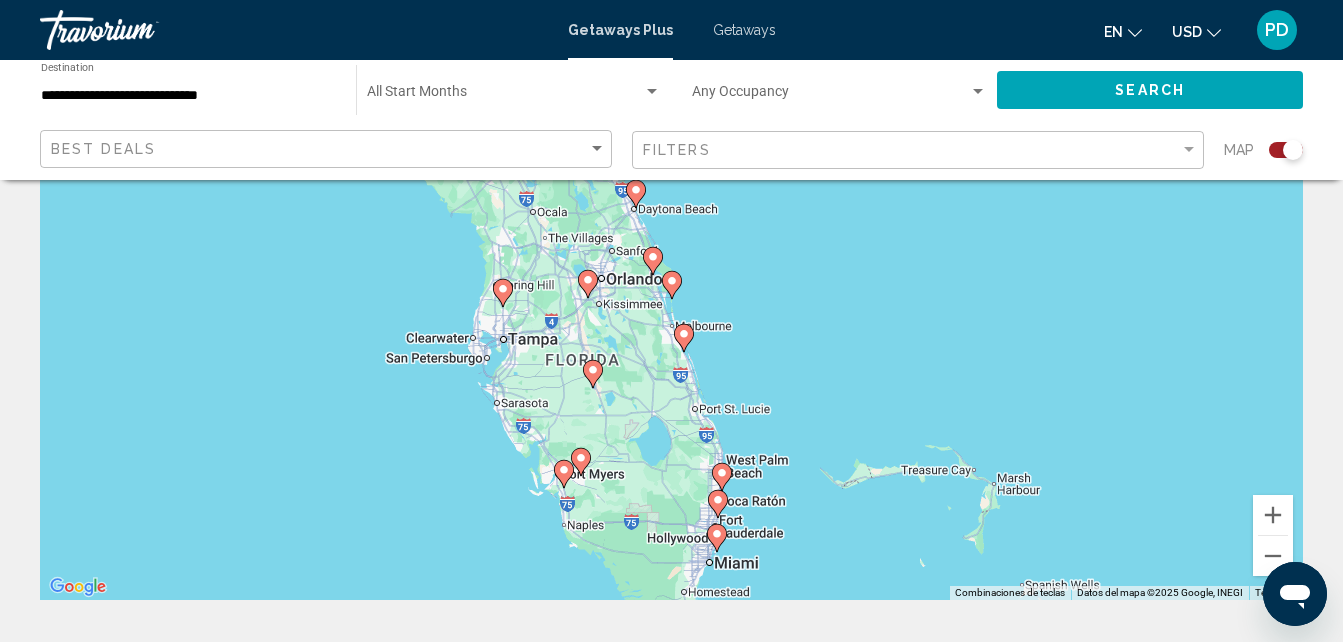 click 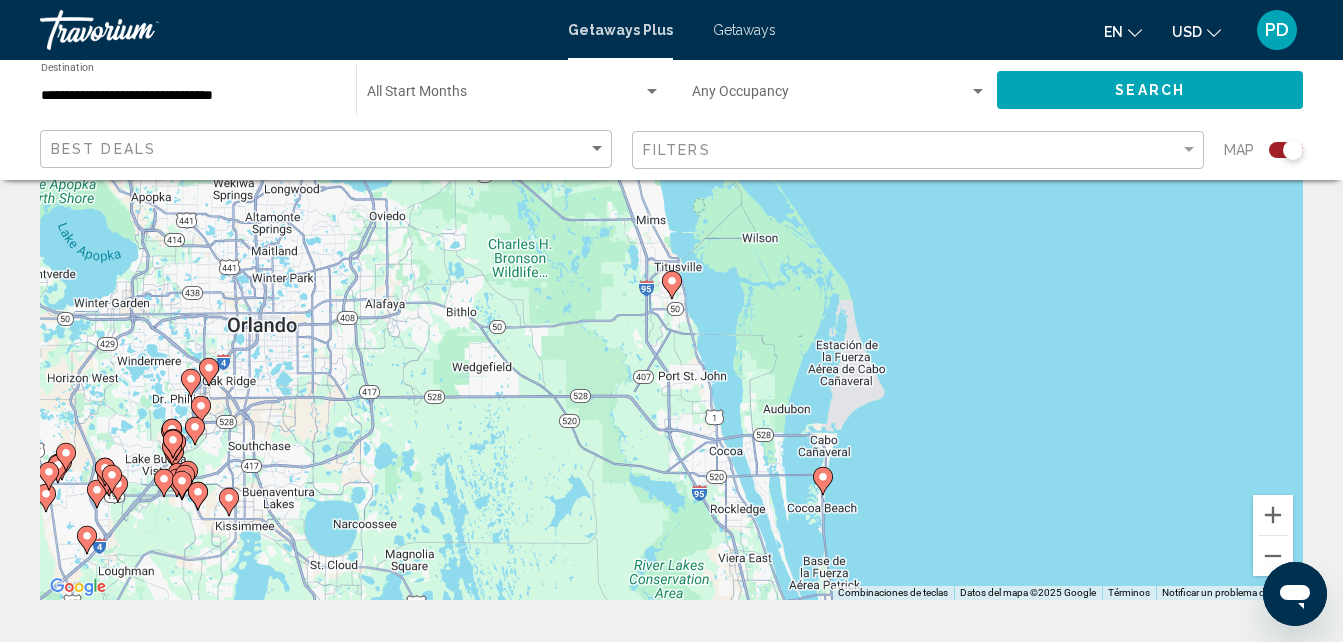 click 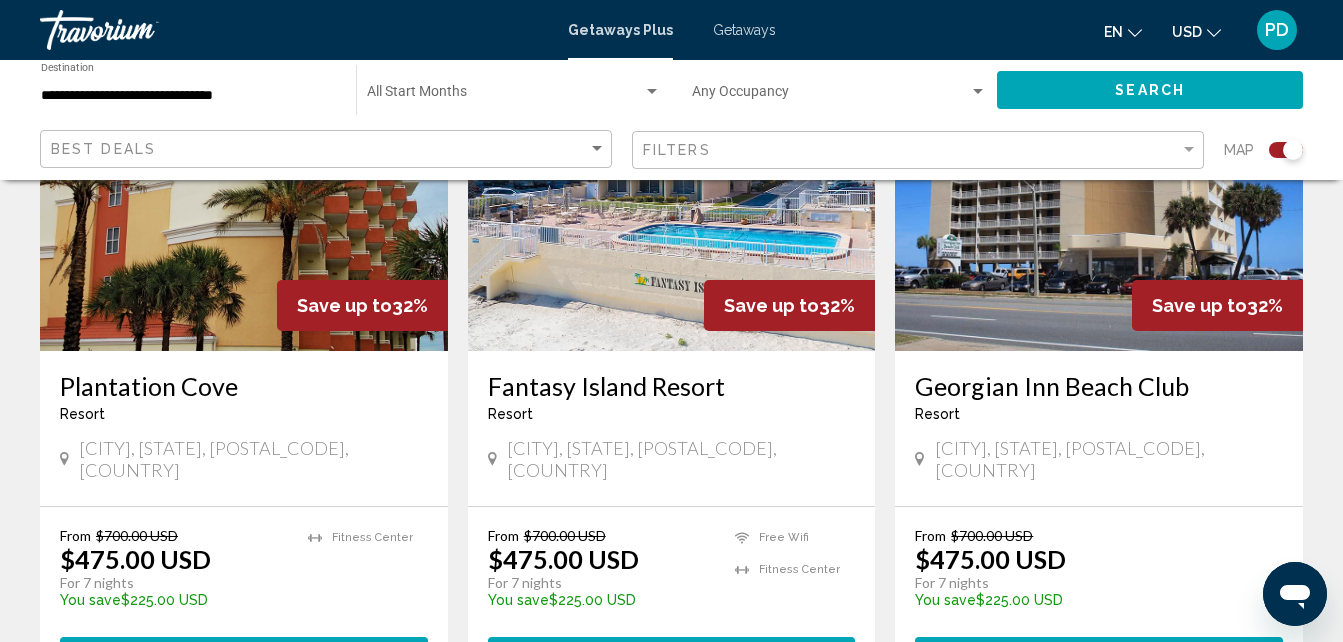 scroll, scrollTop: 3200, scrollLeft: 0, axis: vertical 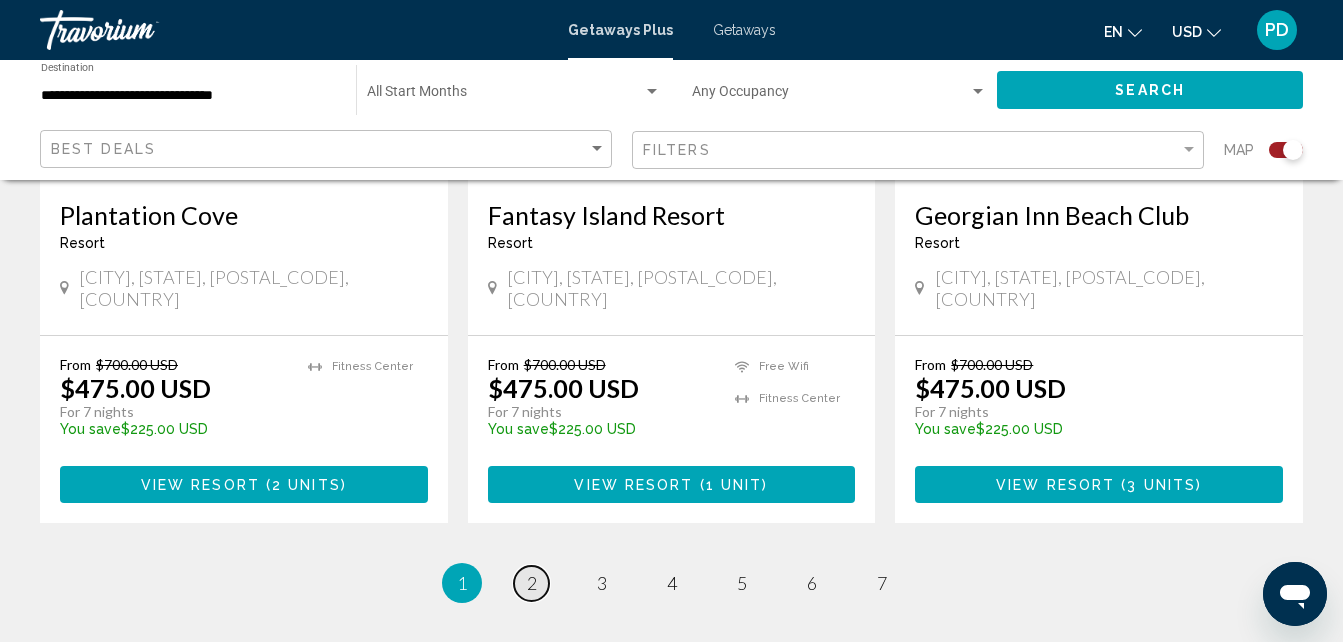 click on "2" at bounding box center (532, 583) 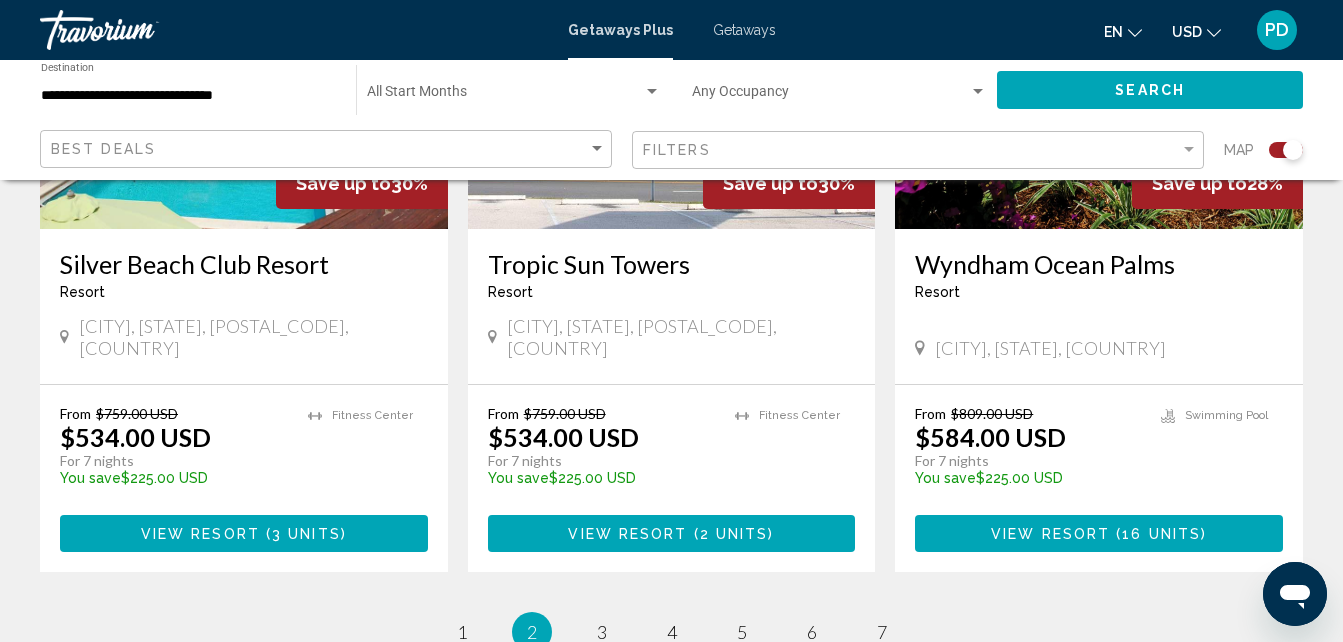 scroll, scrollTop: 3200, scrollLeft: 0, axis: vertical 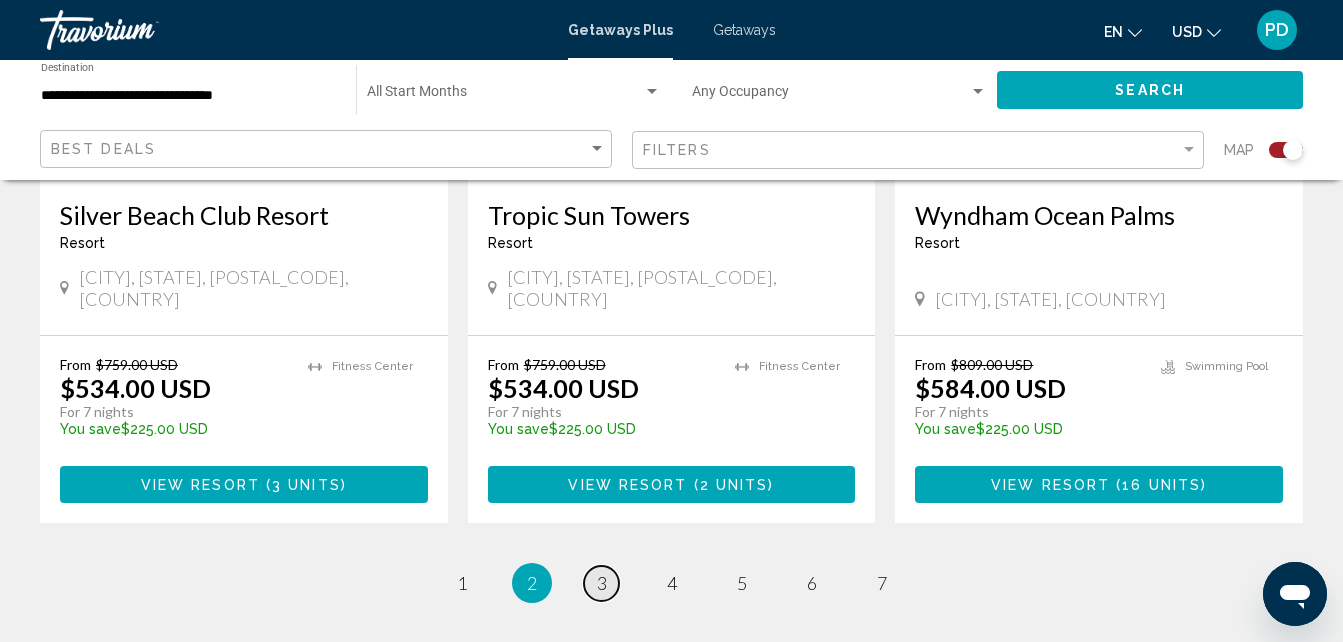 click on "3" at bounding box center (602, 583) 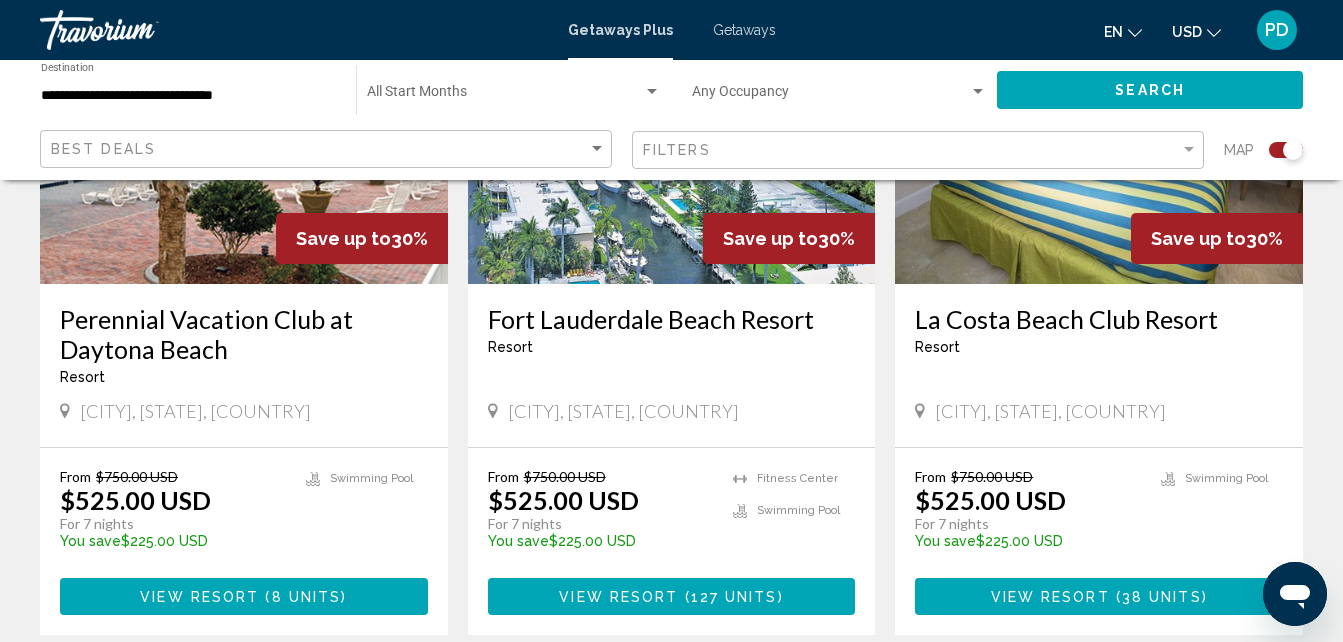 scroll, scrollTop: 3200, scrollLeft: 0, axis: vertical 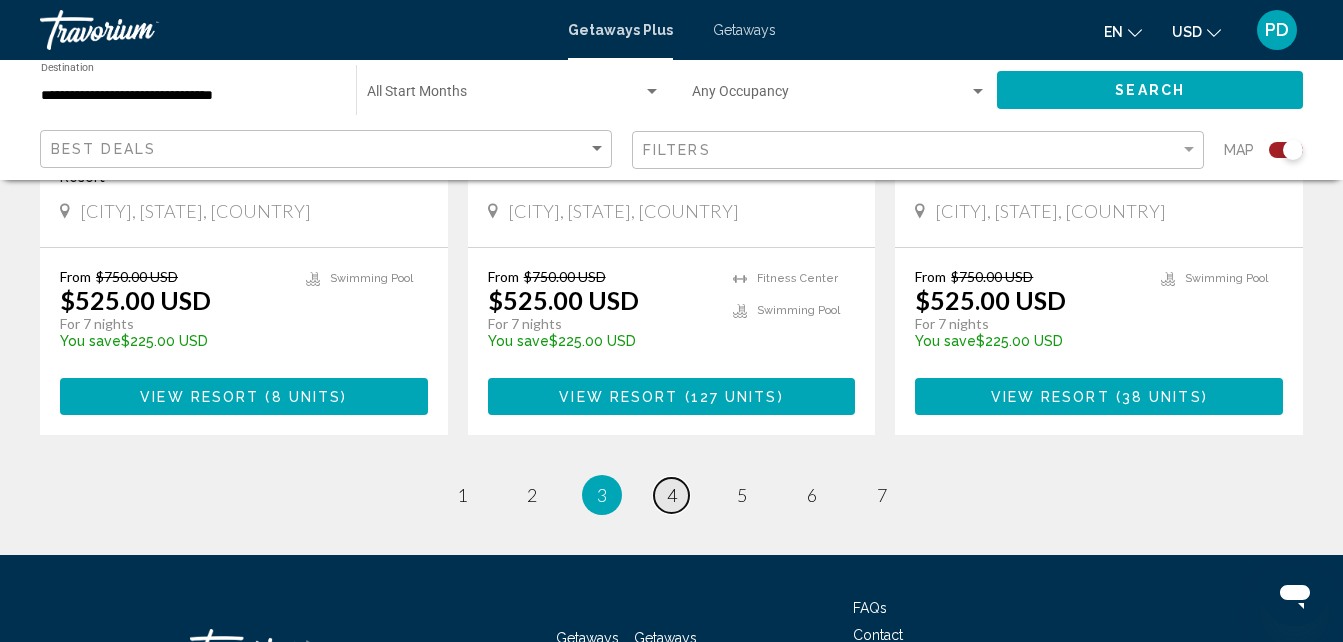 click on "page  4" at bounding box center [671, 495] 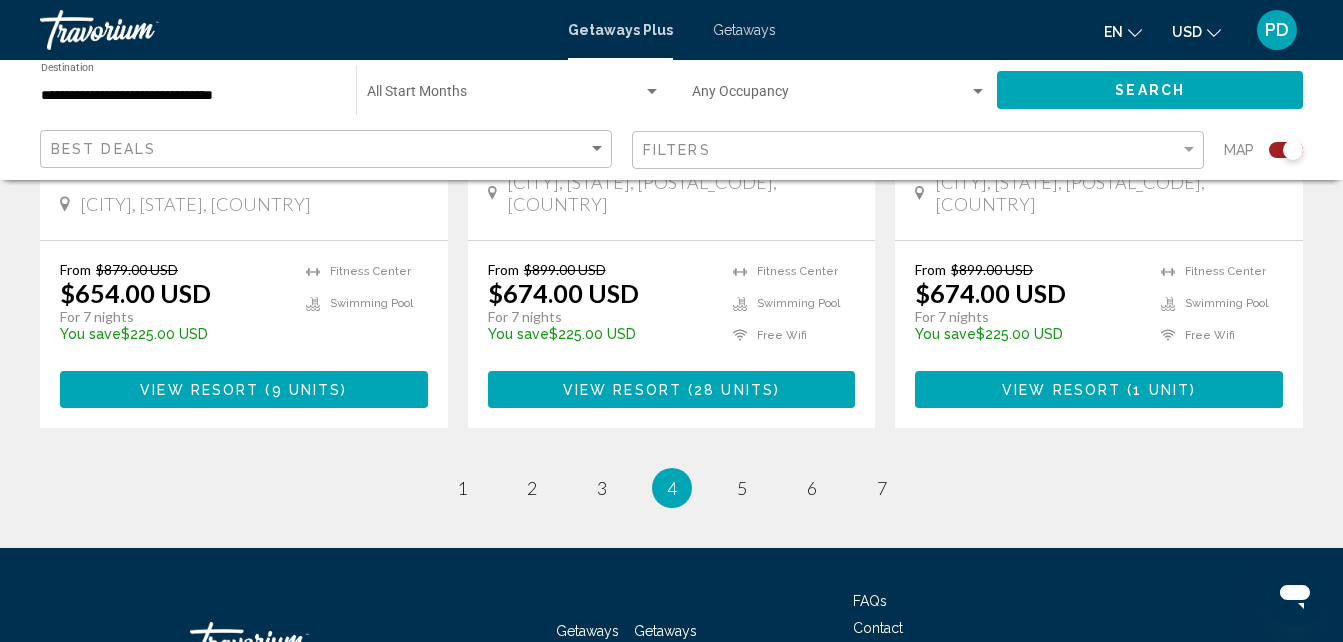 scroll, scrollTop: 3328, scrollLeft: 0, axis: vertical 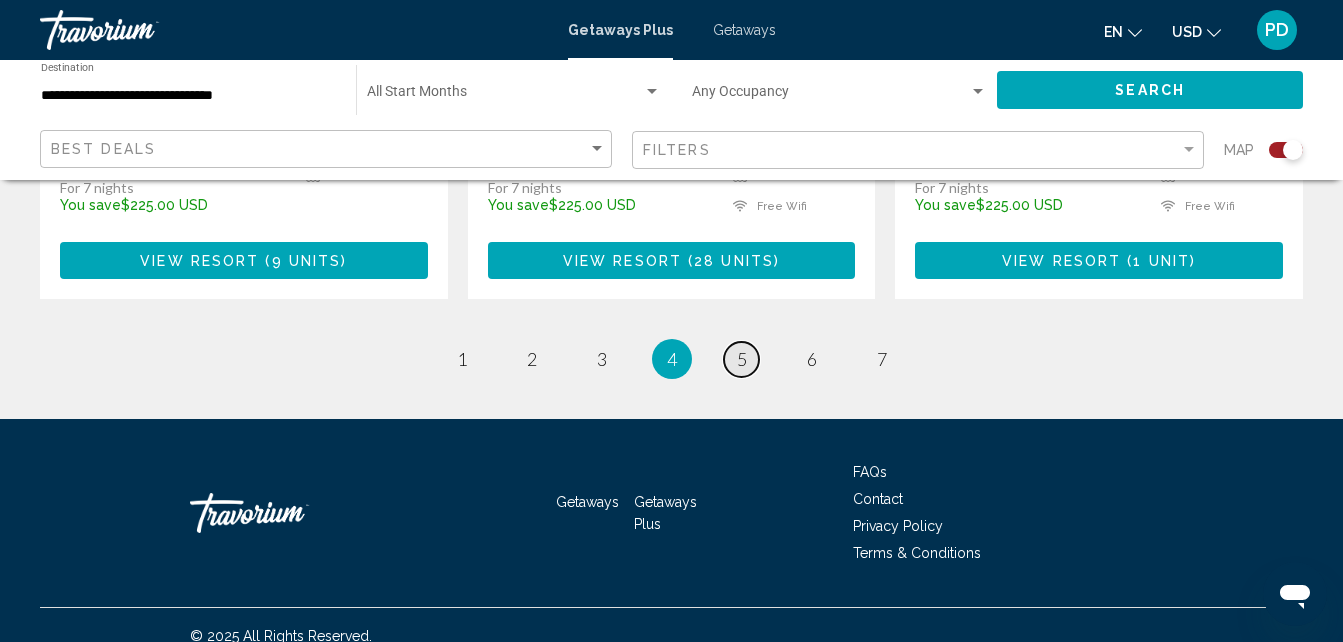 click on "5" at bounding box center [742, 359] 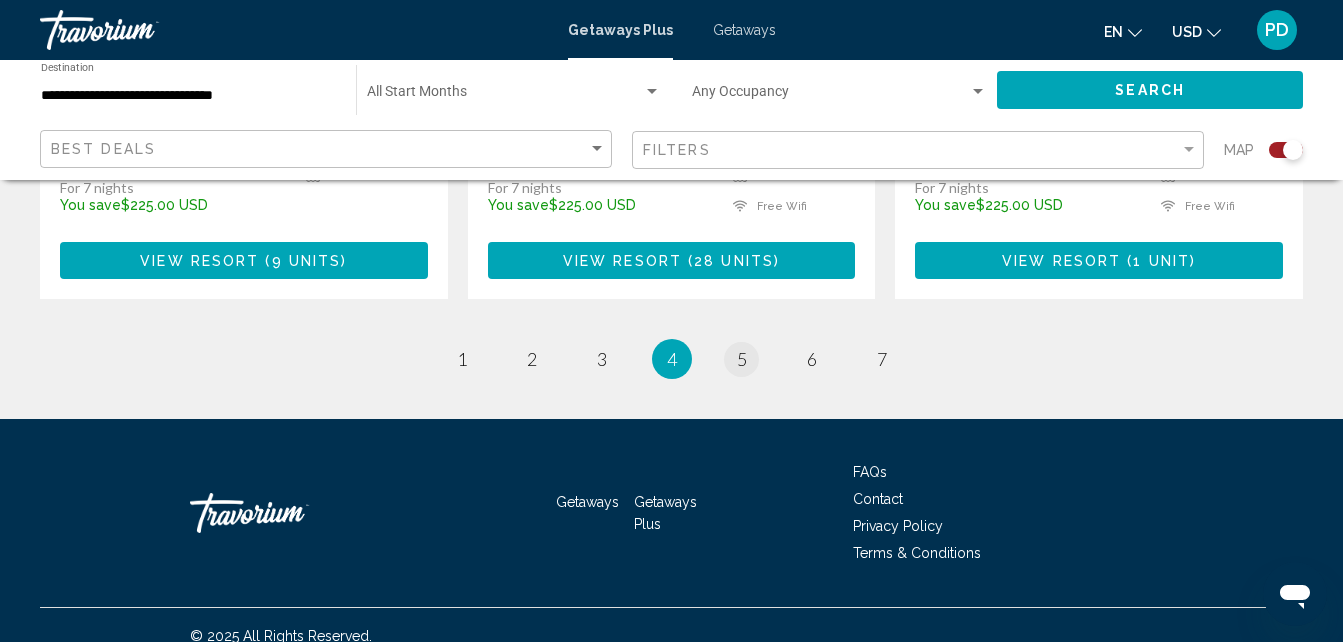 scroll, scrollTop: 0, scrollLeft: 0, axis: both 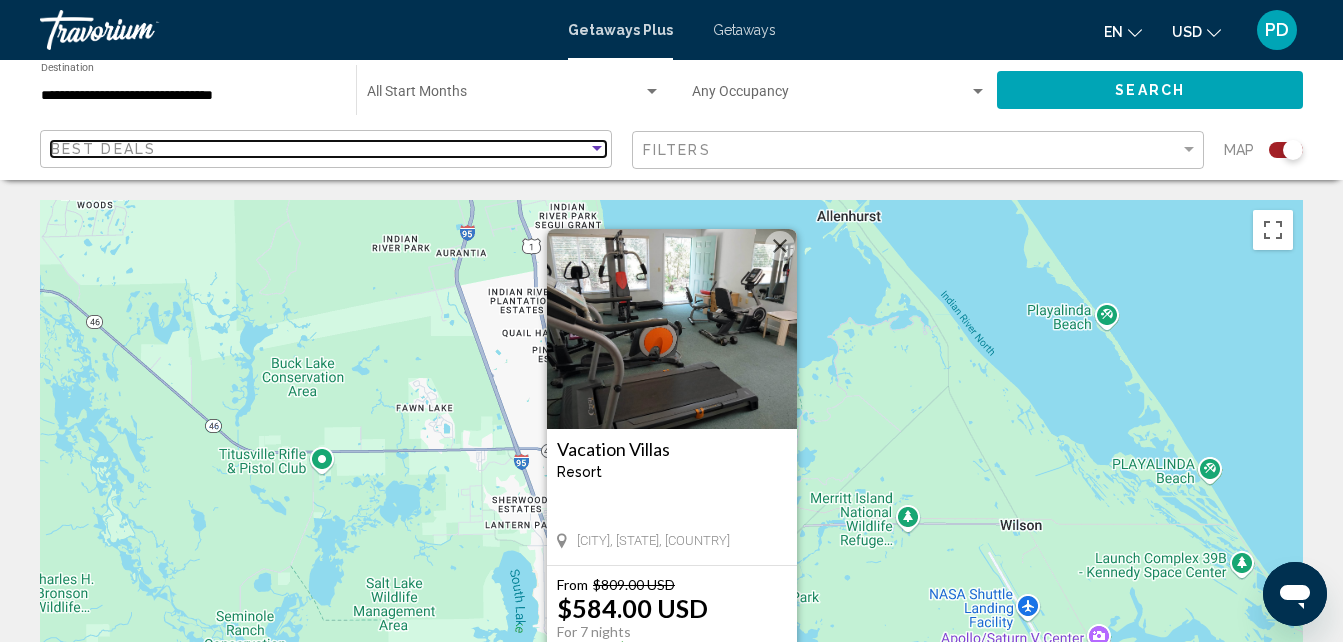 click on "Best Deals" at bounding box center (319, 149) 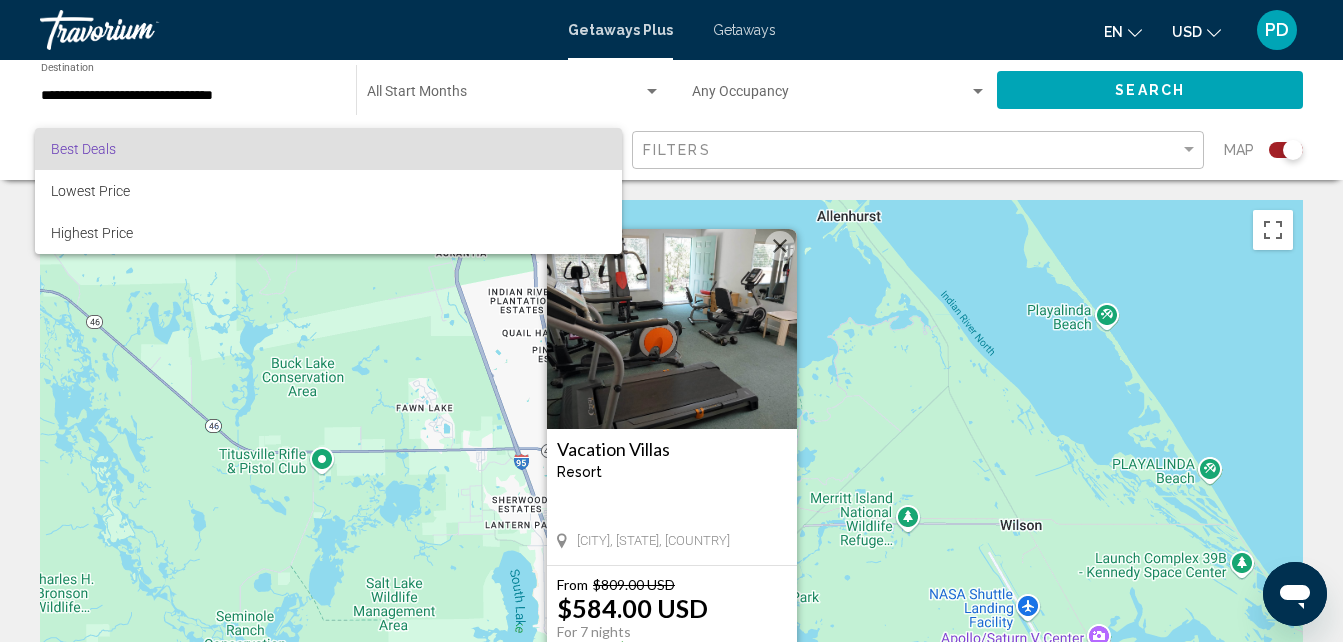 click at bounding box center [671, 321] 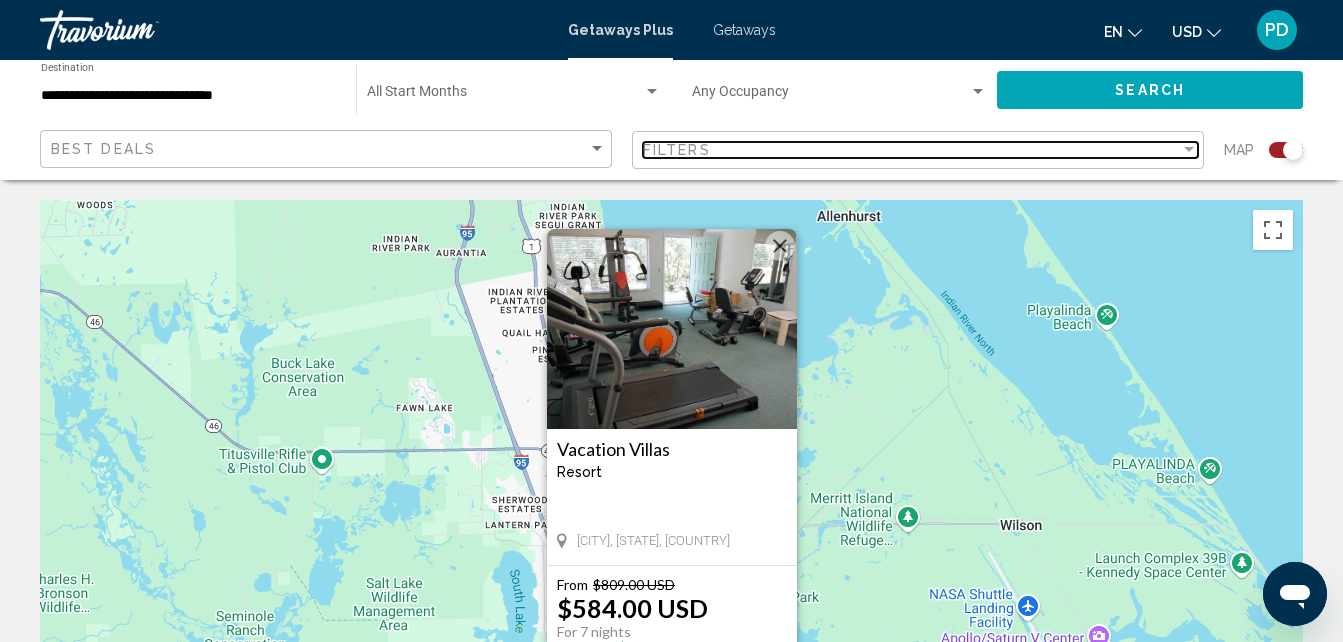 click on "Filters" at bounding box center (911, 150) 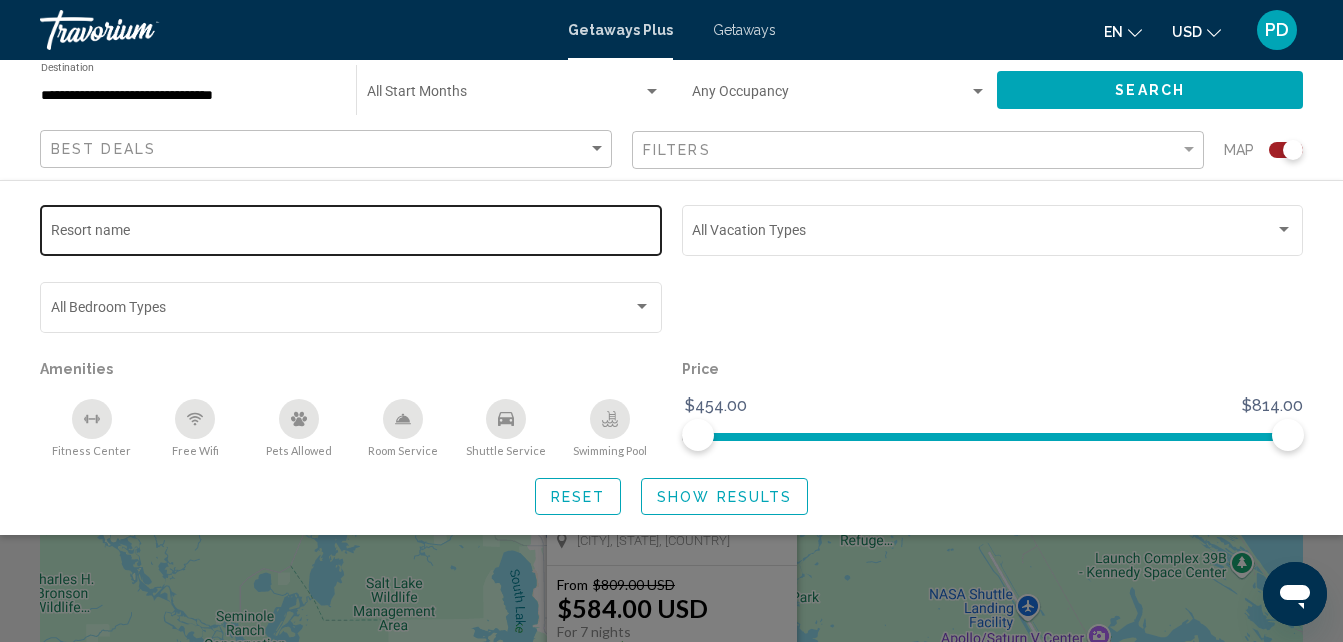 click on "Resort name" at bounding box center (351, 234) 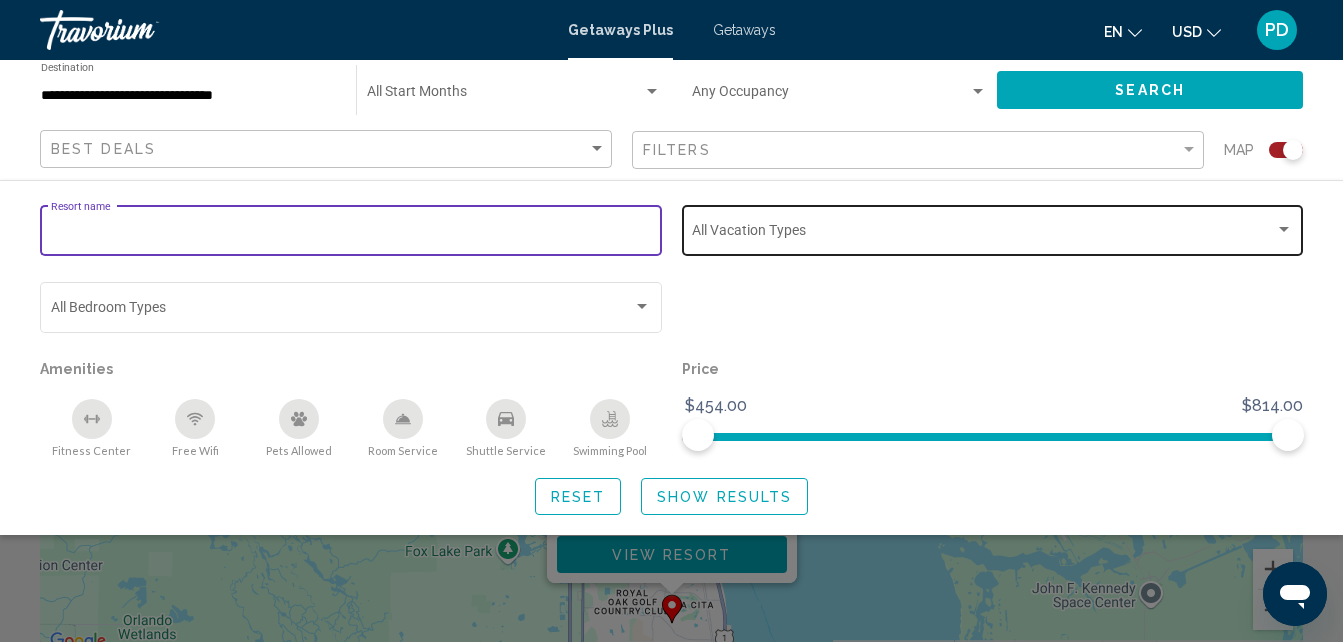 scroll, scrollTop: 300, scrollLeft: 0, axis: vertical 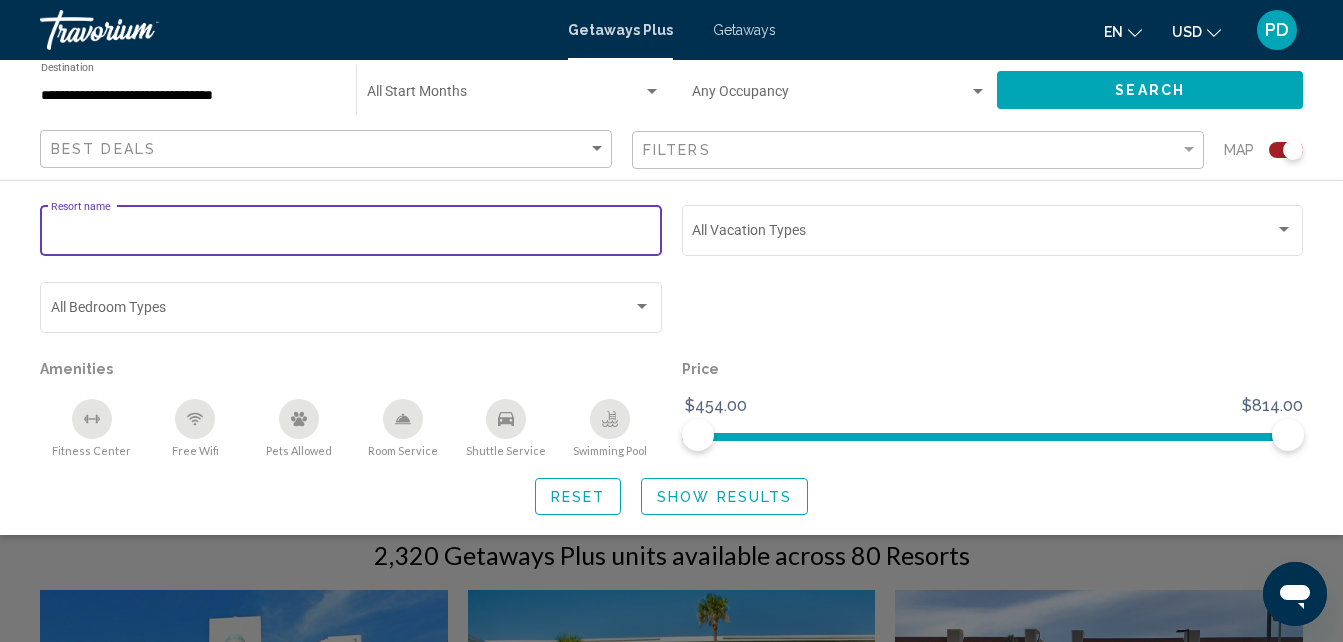 click 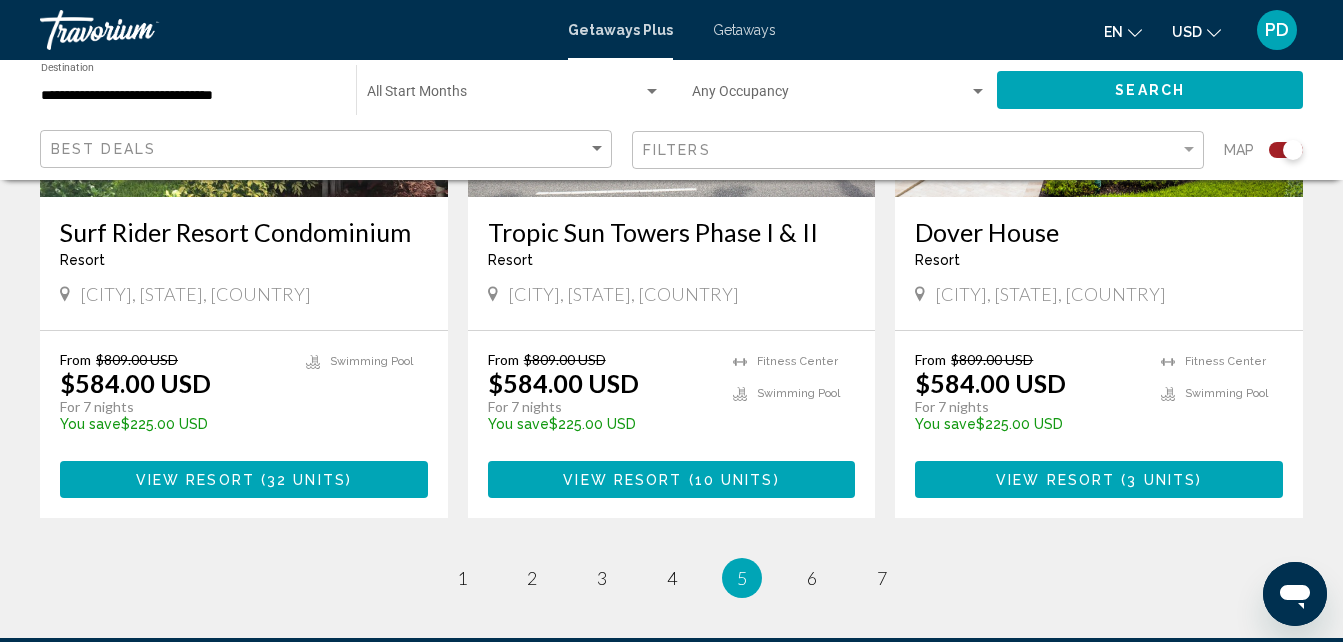 scroll, scrollTop: 3200, scrollLeft: 0, axis: vertical 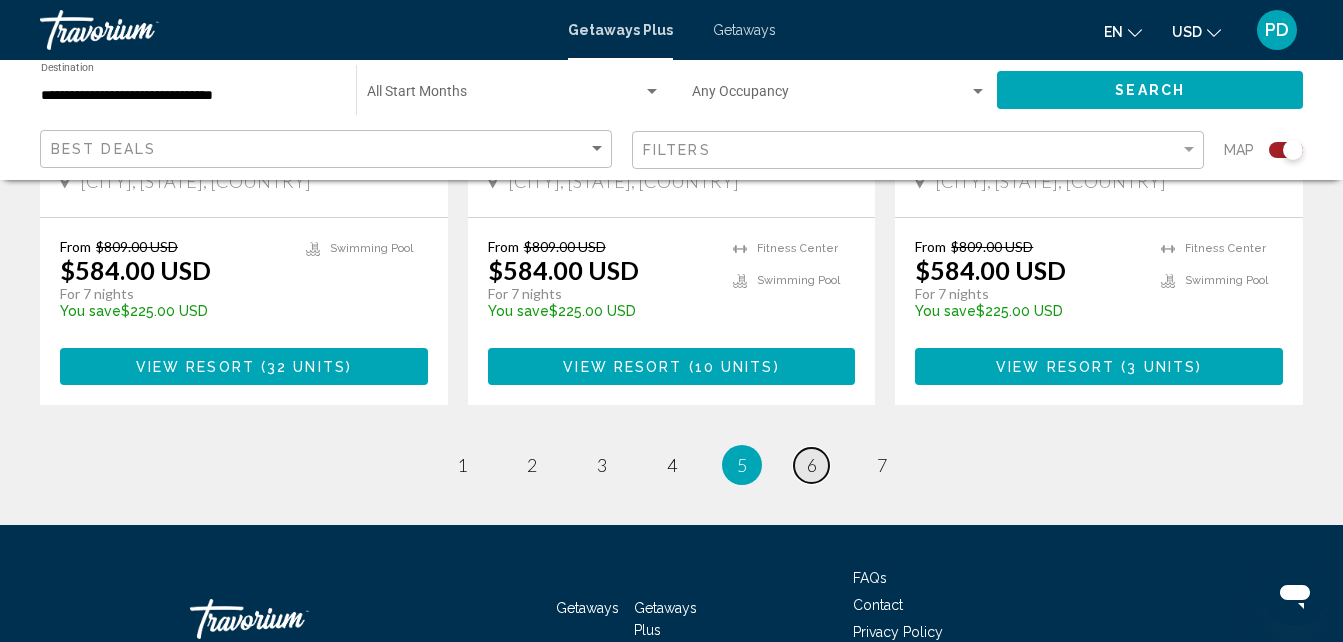 click on "page  6" at bounding box center (811, 465) 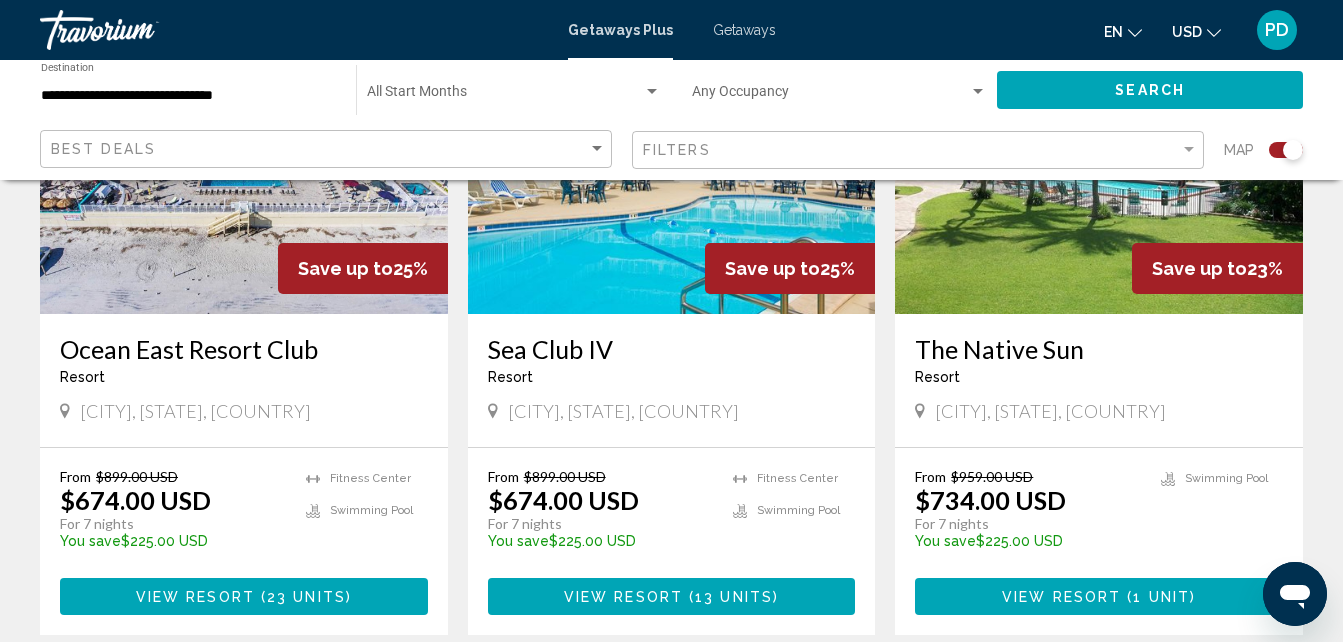 scroll, scrollTop: 3200, scrollLeft: 0, axis: vertical 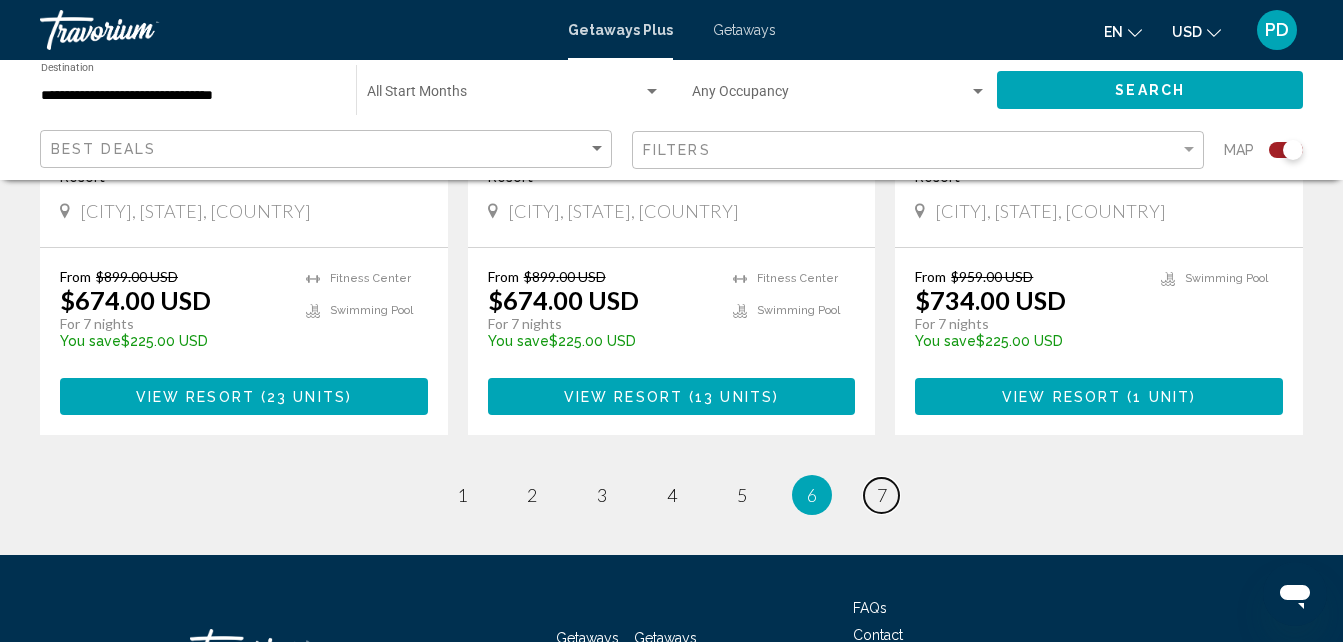 click on "7" at bounding box center [882, 495] 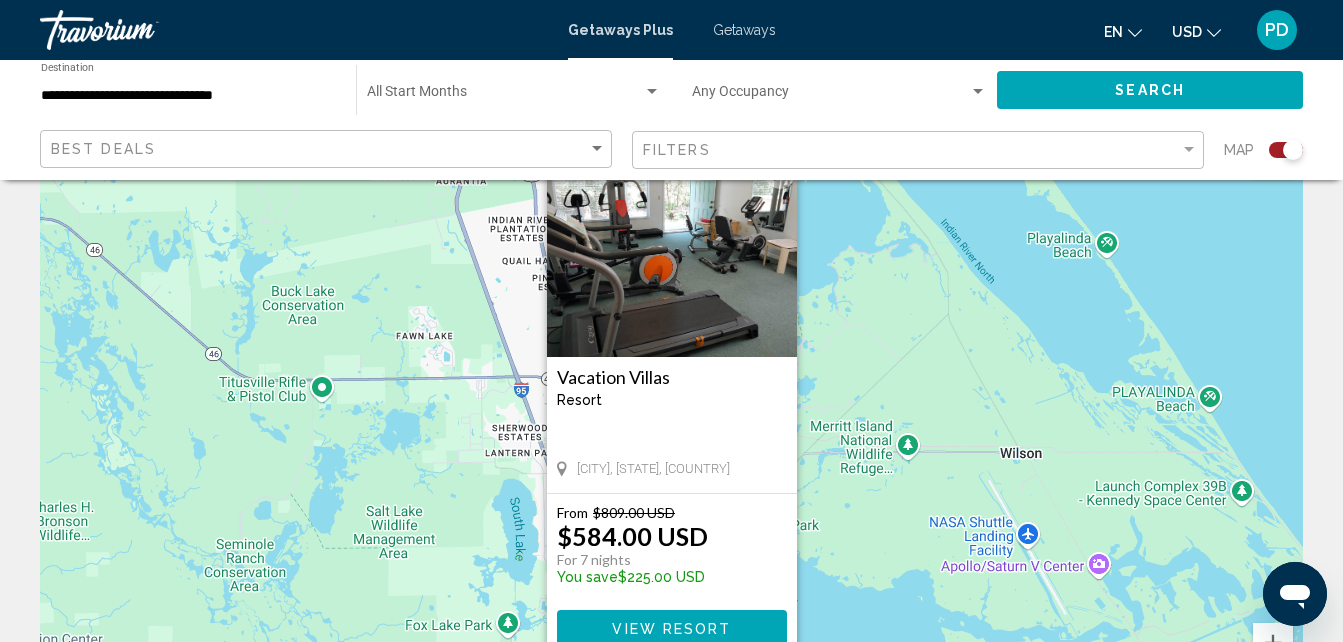scroll, scrollTop: 100, scrollLeft: 0, axis: vertical 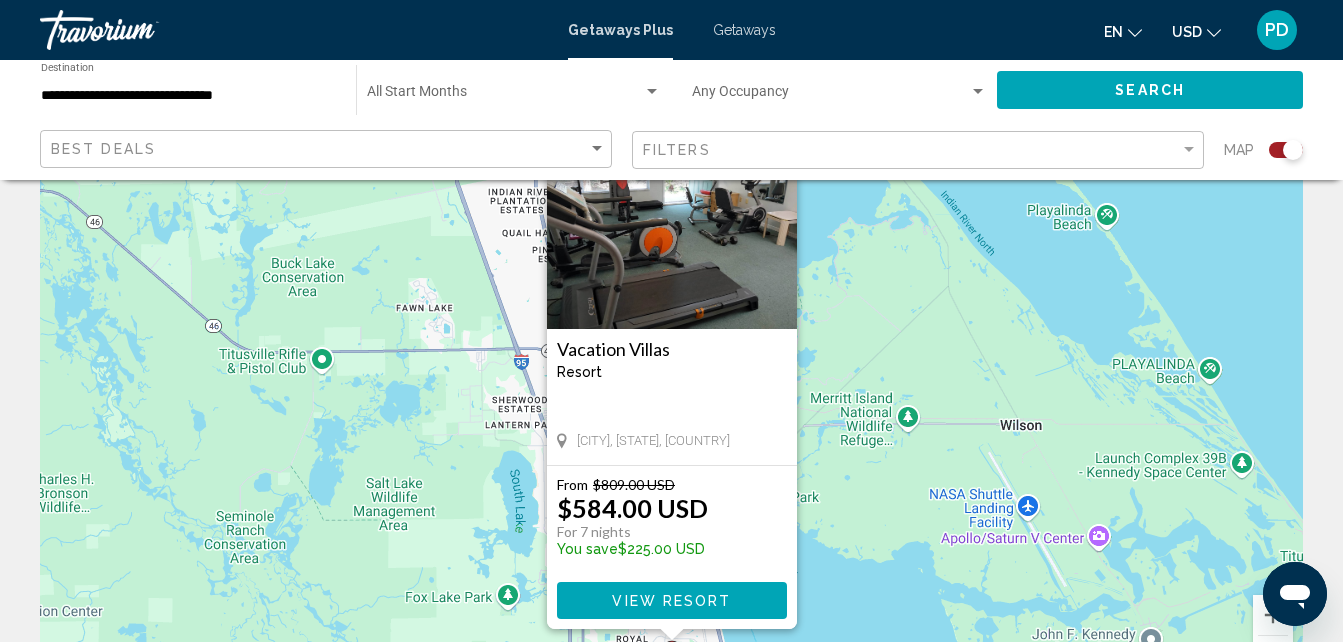 click on "Para activar la función de arrastre con el teclado, pulsa Alt + Intro. Cuando hayas habilitado esa función, usa las teclas de flecha para mover el marcador. Para completar el arrastre, pulsa Intro. Para cancelar, pulsa Escape.  Vacation Villas  Resort  -  This is an adults only resort
[CITY], [STATE], [COUNTRY] From $809.00 USD $584.00 USD For 7 nights You save  $225.00 USD  View Resort" at bounding box center (671, 400) 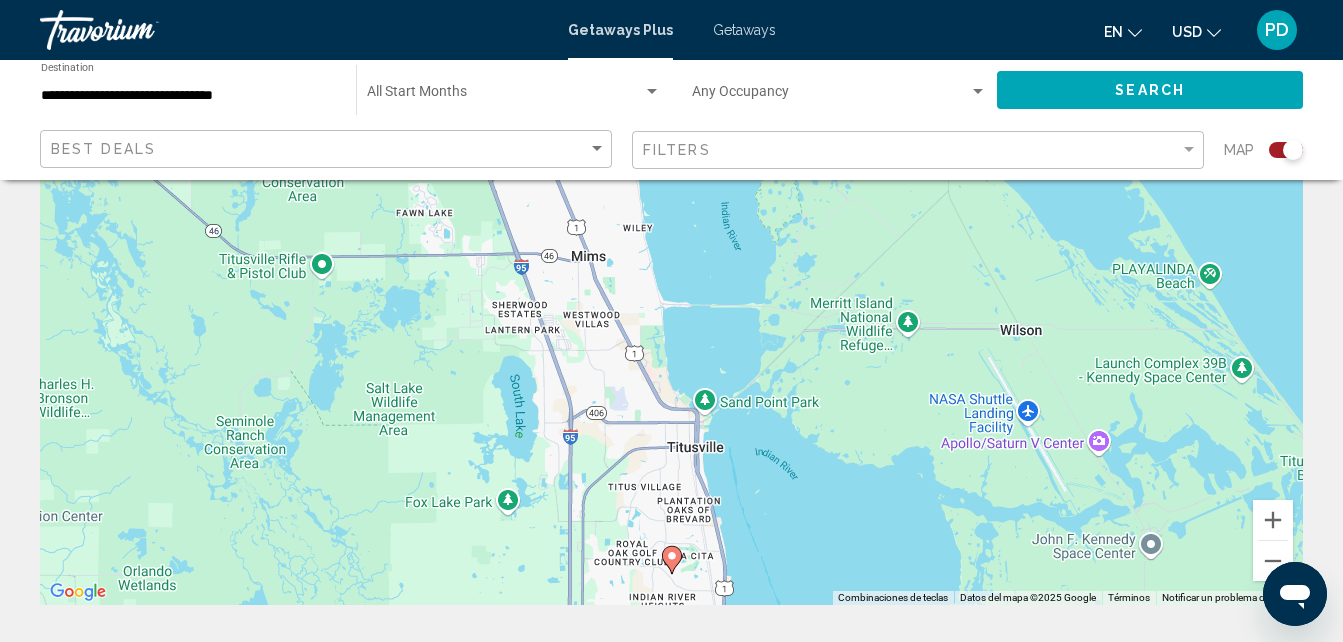 scroll, scrollTop: 300, scrollLeft: 0, axis: vertical 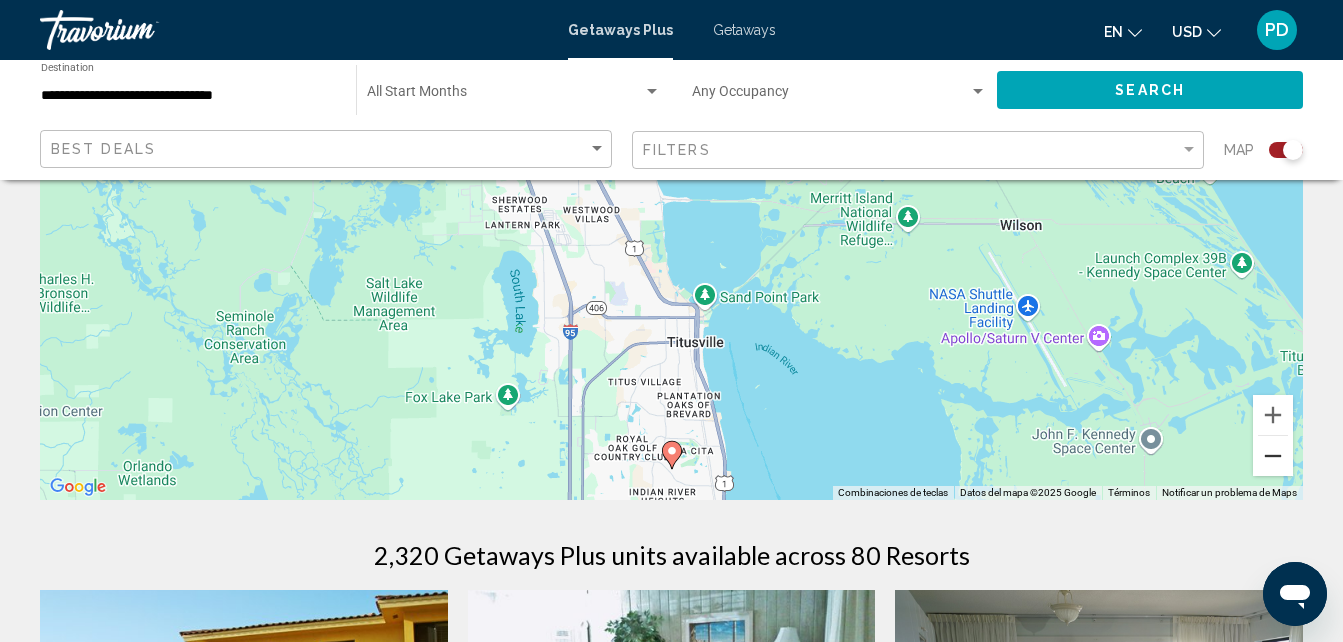click at bounding box center (1273, 456) 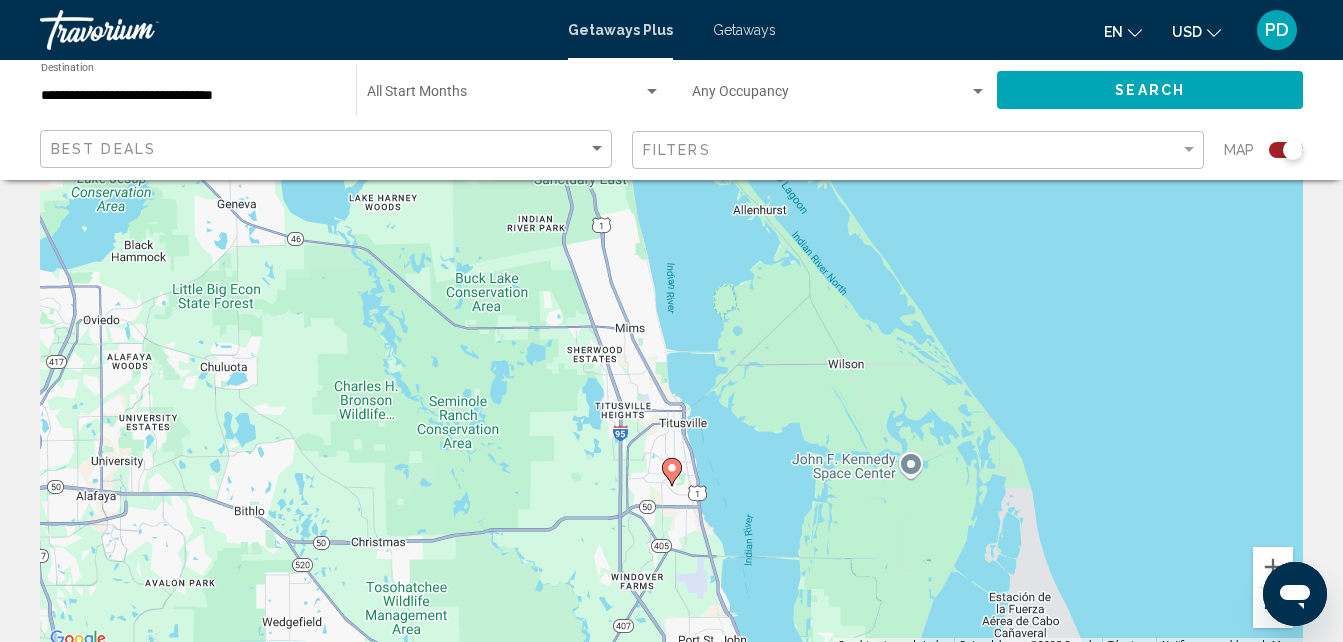 scroll, scrollTop: 100, scrollLeft: 0, axis: vertical 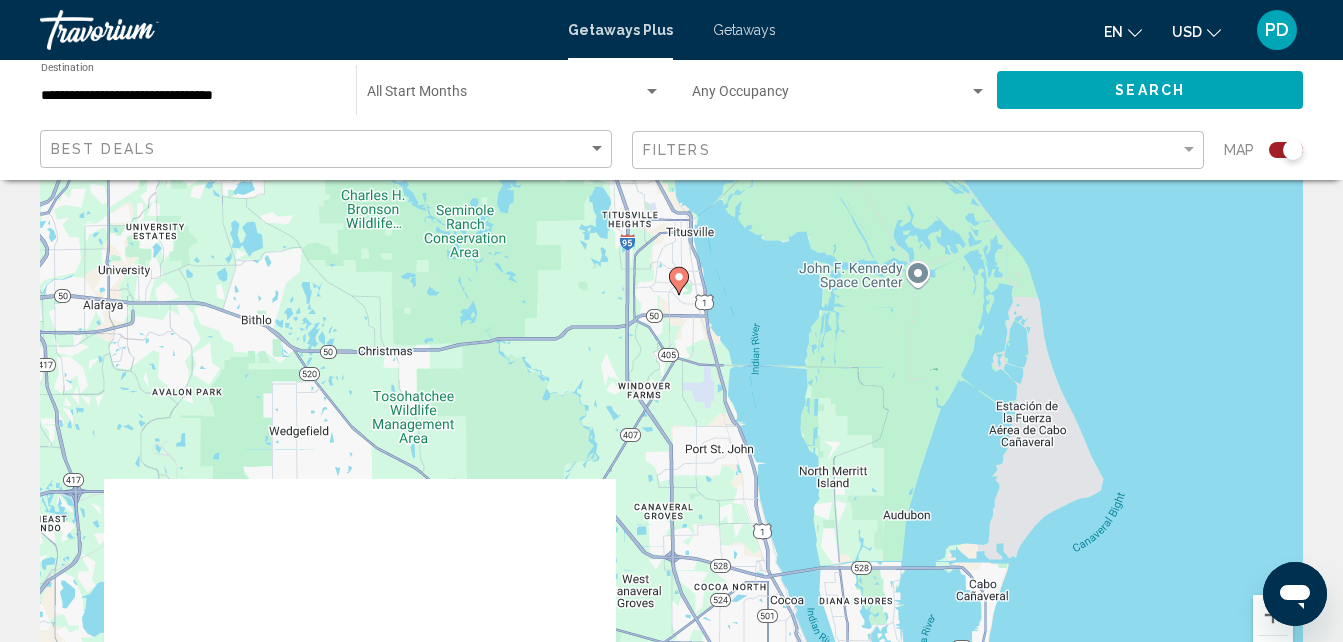 drag, startPoint x: 790, startPoint y: 499, endPoint x: 797, endPoint y: 260, distance: 239.1025 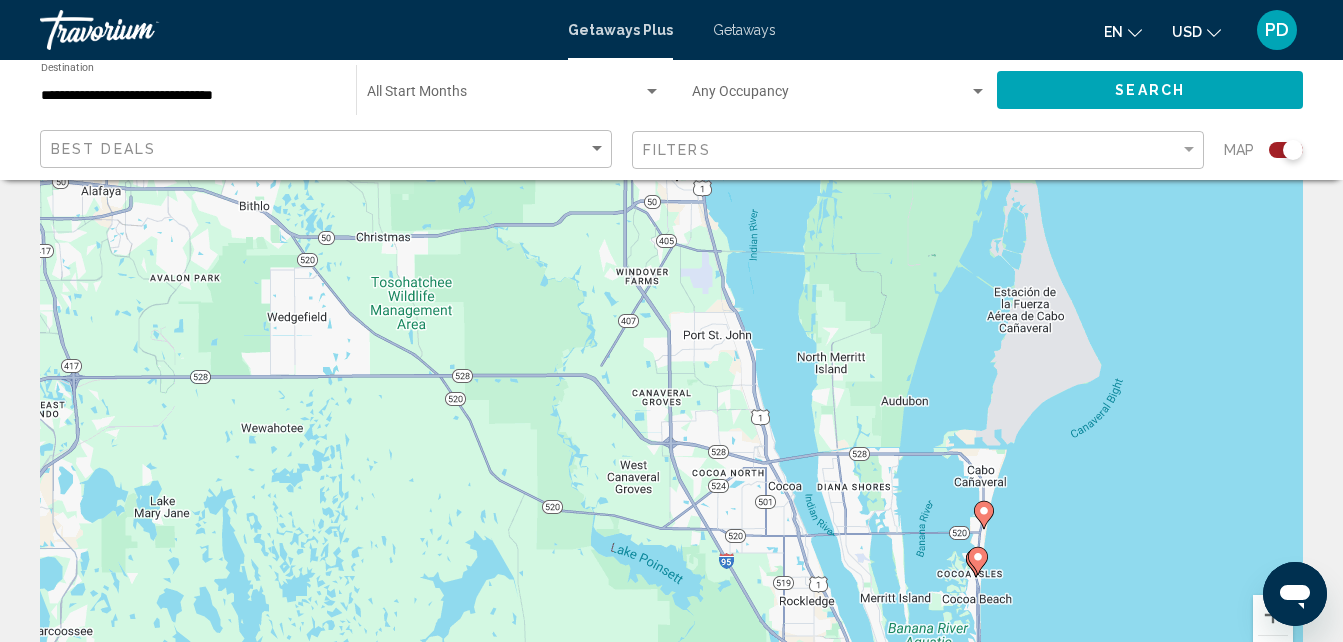 drag, startPoint x: 722, startPoint y: 563, endPoint x: 653, endPoint y: 391, distance: 185.32404 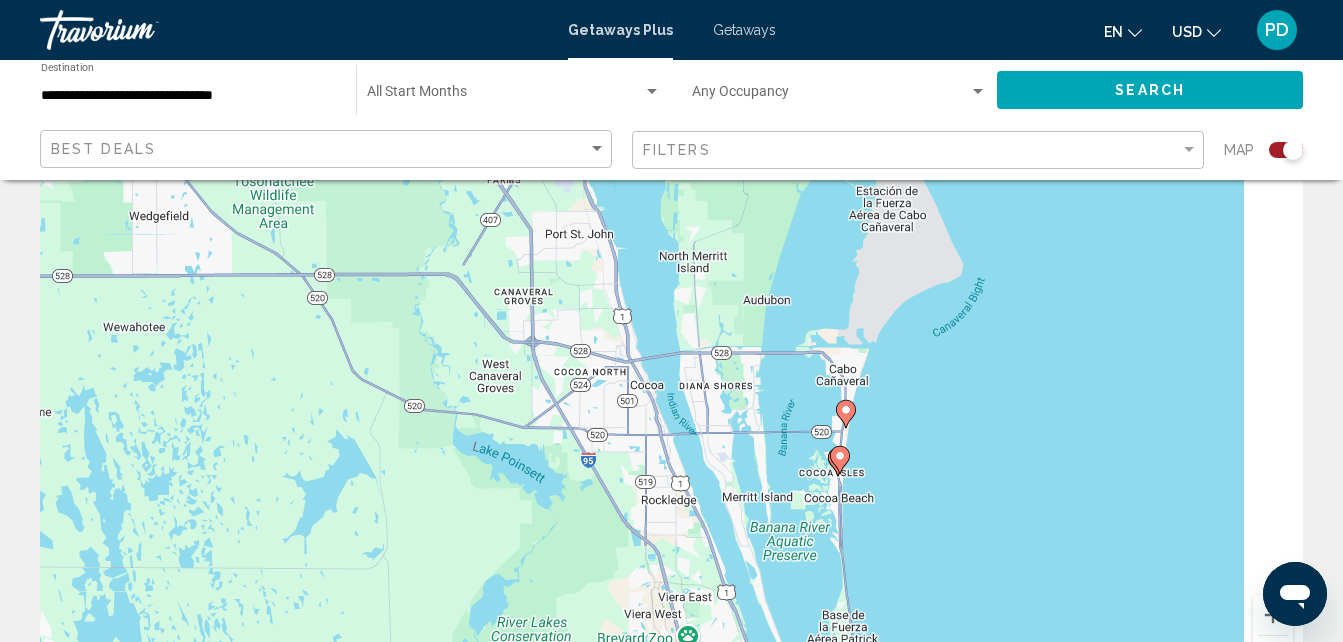 drag, startPoint x: 776, startPoint y: 380, endPoint x: 703, endPoint y: 388, distance: 73.43705 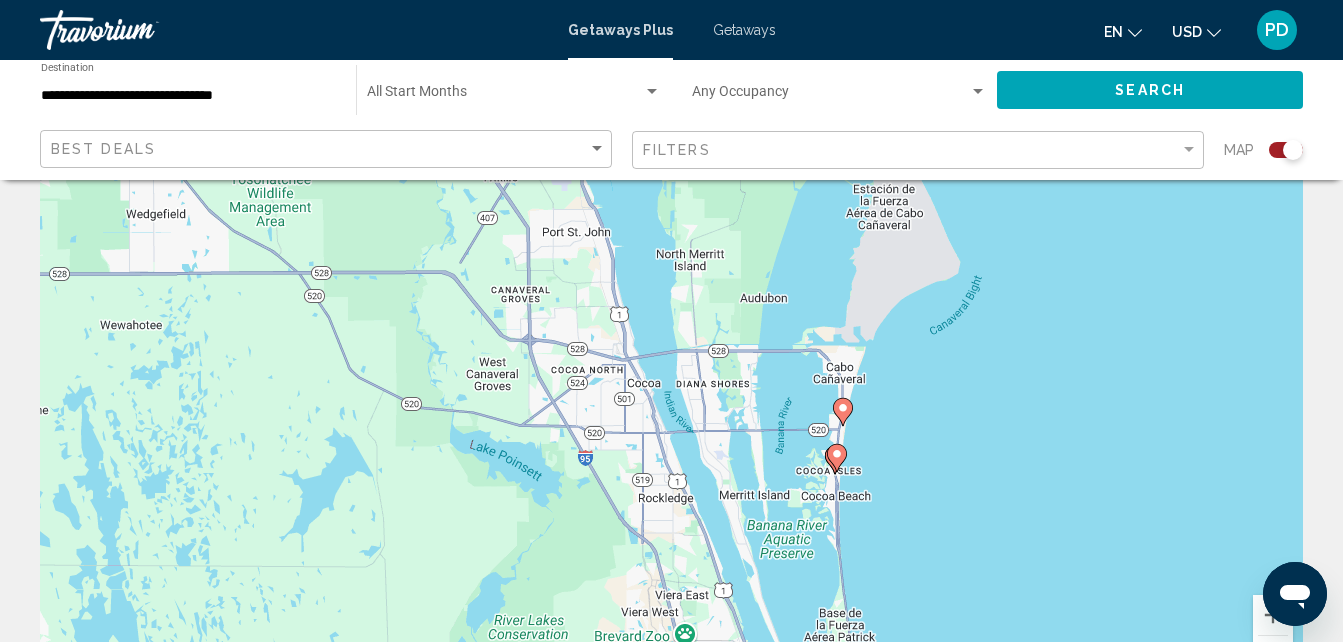 drag, startPoint x: 887, startPoint y: 404, endPoint x: 888, endPoint y: 497, distance: 93.00538 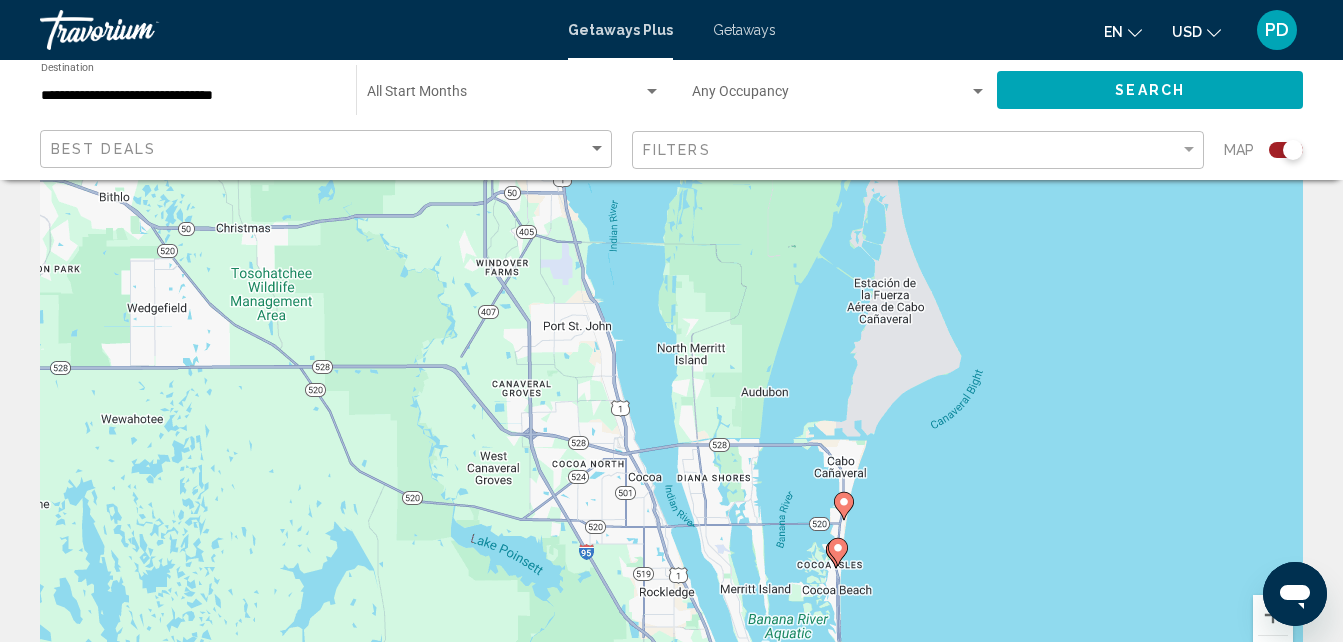 drag, startPoint x: 886, startPoint y: 505, endPoint x: 898, endPoint y: 436, distance: 70.035706 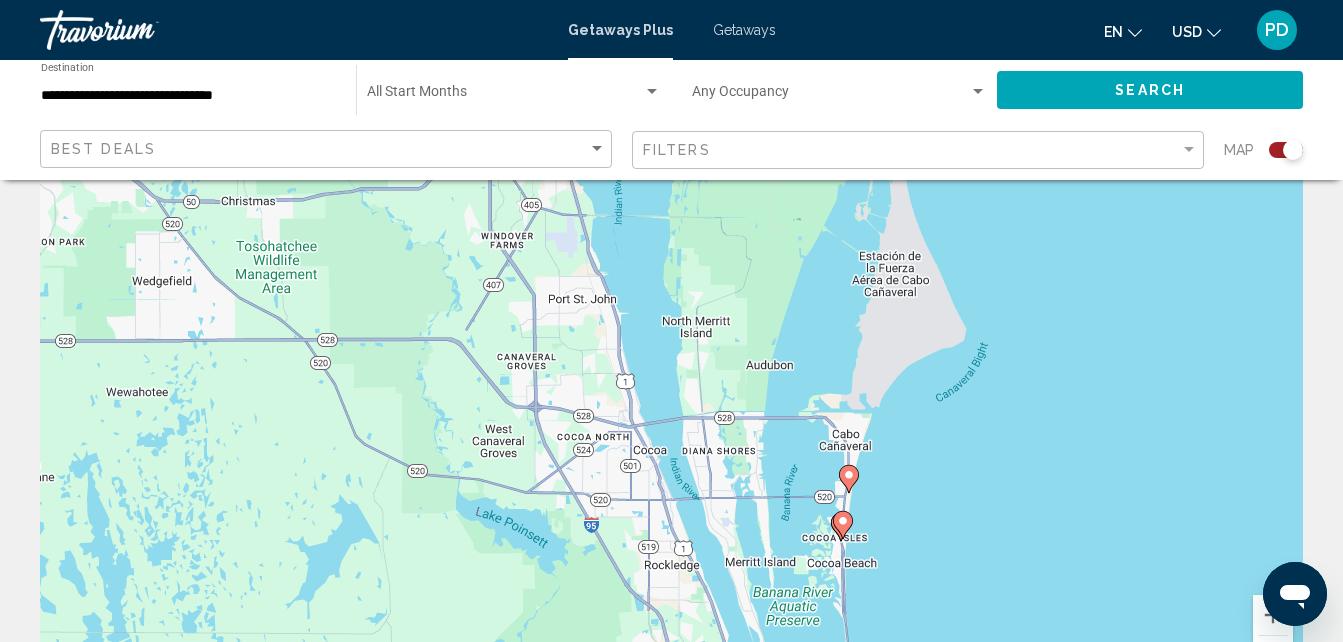 click on "Para activar la función de arrastre con el teclado, pulsa Alt + Intro. Cuando hayas habilitado esa función, usa las teclas de flecha para mover el marcador. Para completar el arrastre, pulsa Intro. Para cancelar, pulsa Escape." at bounding box center (671, 400) 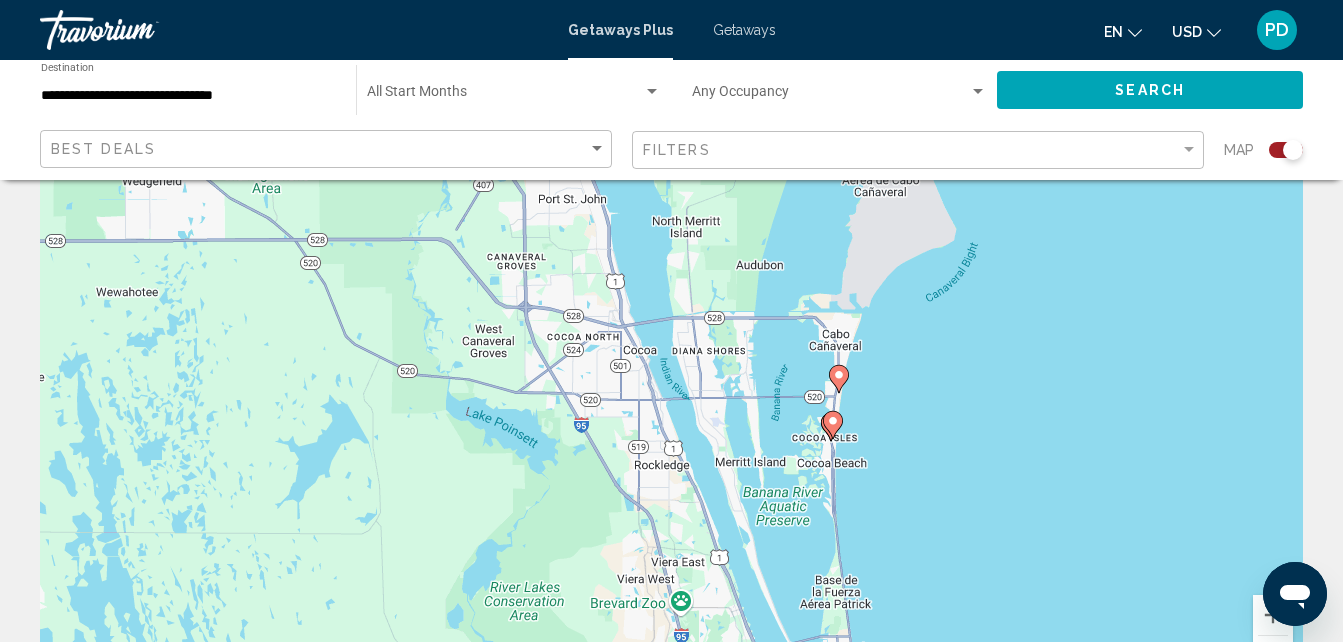 drag, startPoint x: 907, startPoint y: 477, endPoint x: 899, endPoint y: 423, distance: 54.589375 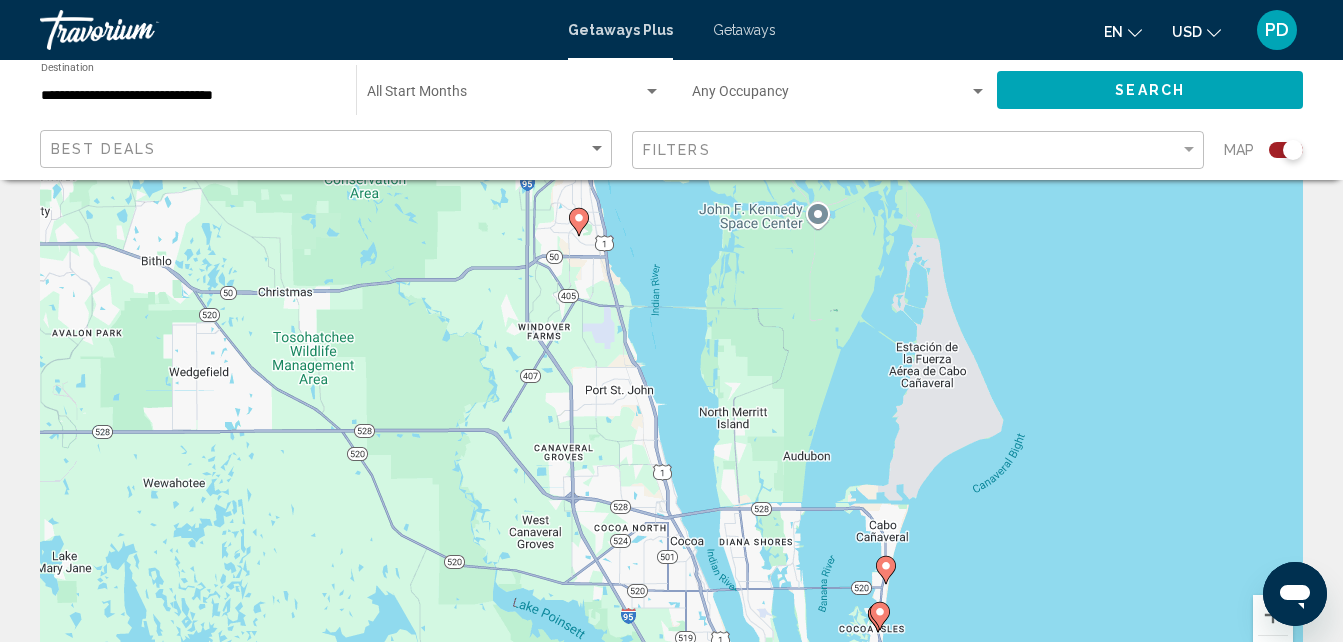 drag, startPoint x: 774, startPoint y: 408, endPoint x: 821, endPoint y: 606, distance: 203.50185 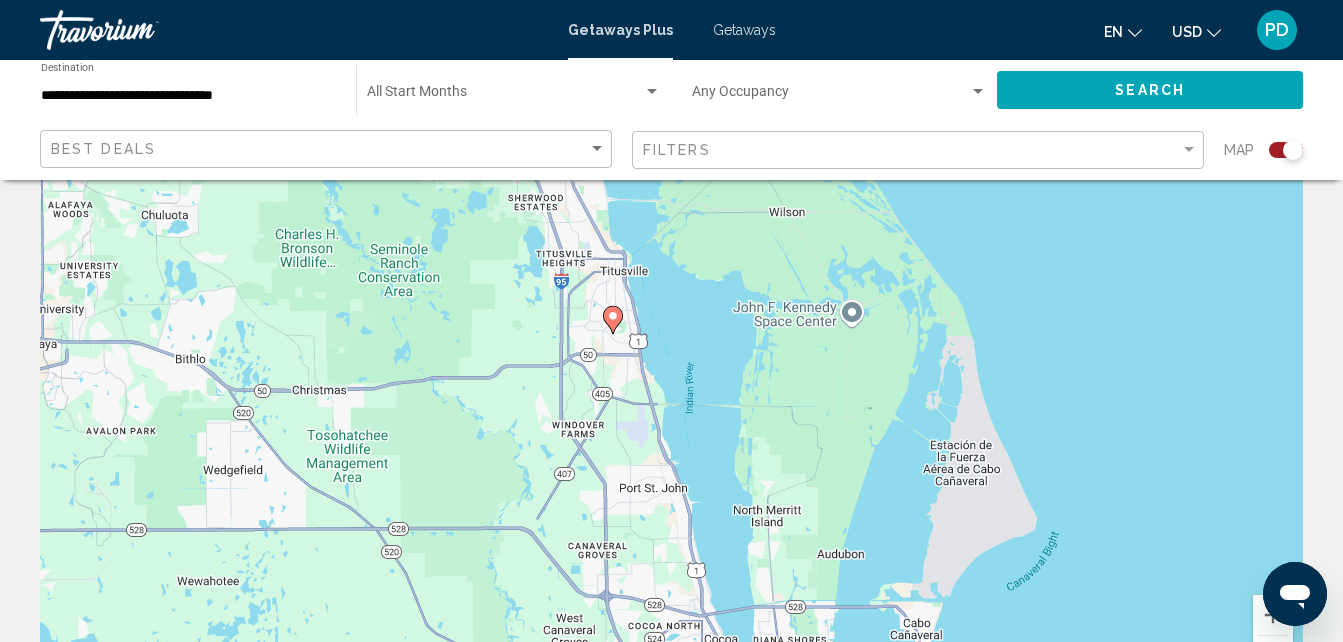 drag, startPoint x: 738, startPoint y: 369, endPoint x: 772, endPoint y: 481, distance: 117.047 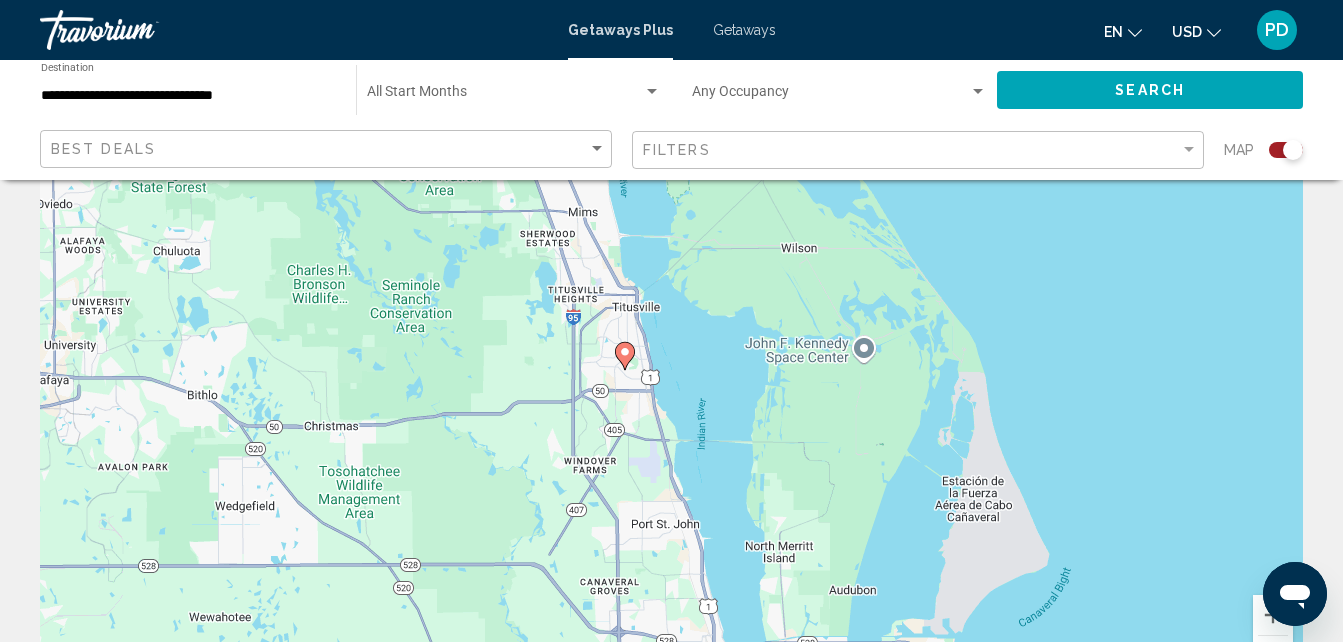 click on "Para activar la función de arrastre con el teclado, pulsa Alt + Intro. Cuando hayas habilitado esa función, usa las teclas de flecha para mover el marcador. Para completar el arrastre, pulsa Intro. Para cancelar, pulsa Escape." at bounding box center [671, 400] 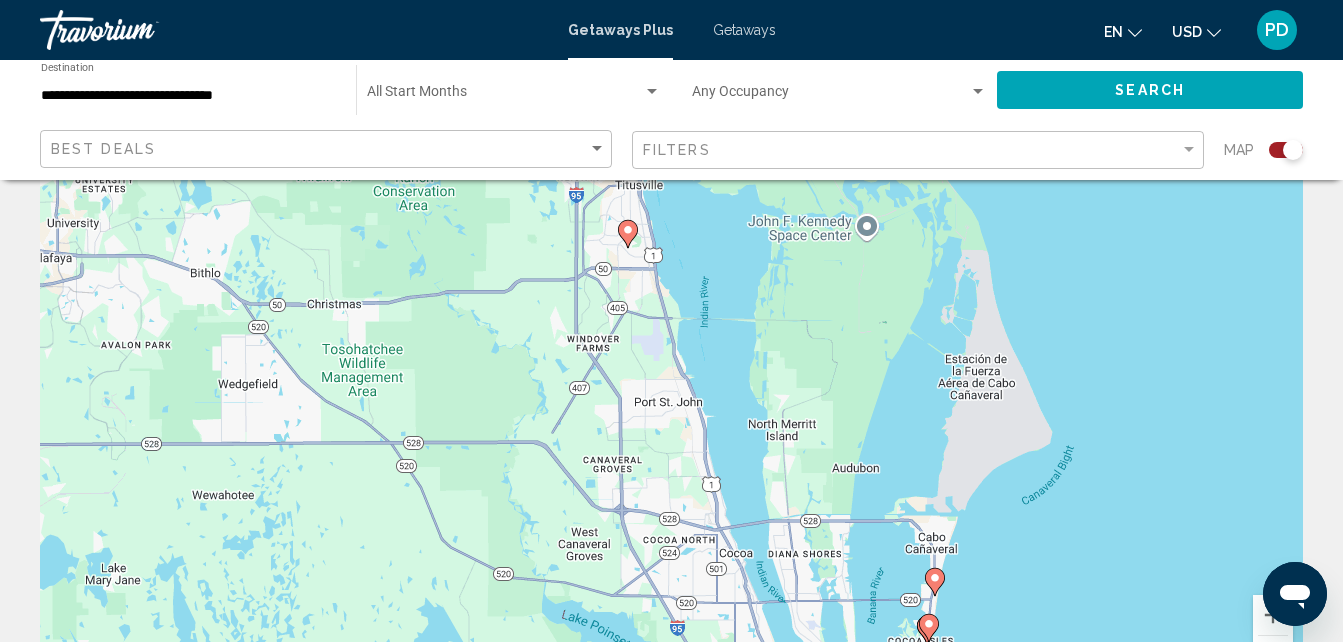 drag, startPoint x: 737, startPoint y: 367, endPoint x: 740, endPoint y: 245, distance: 122.03688 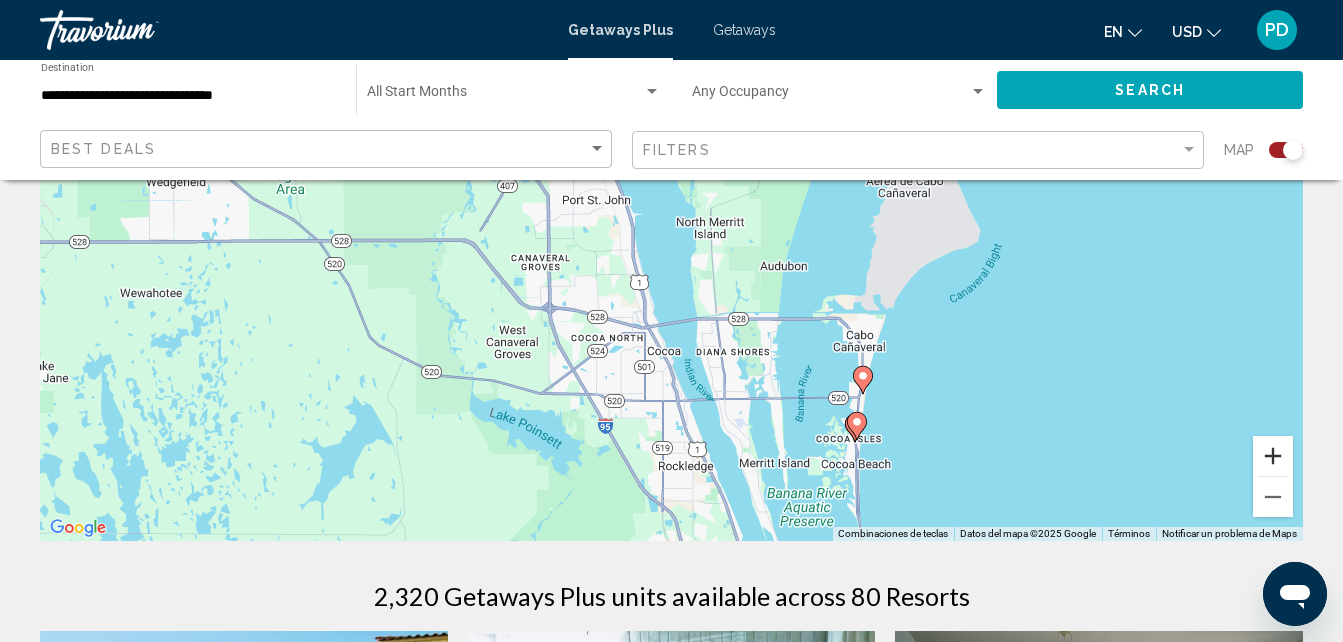 scroll, scrollTop: 260, scrollLeft: 0, axis: vertical 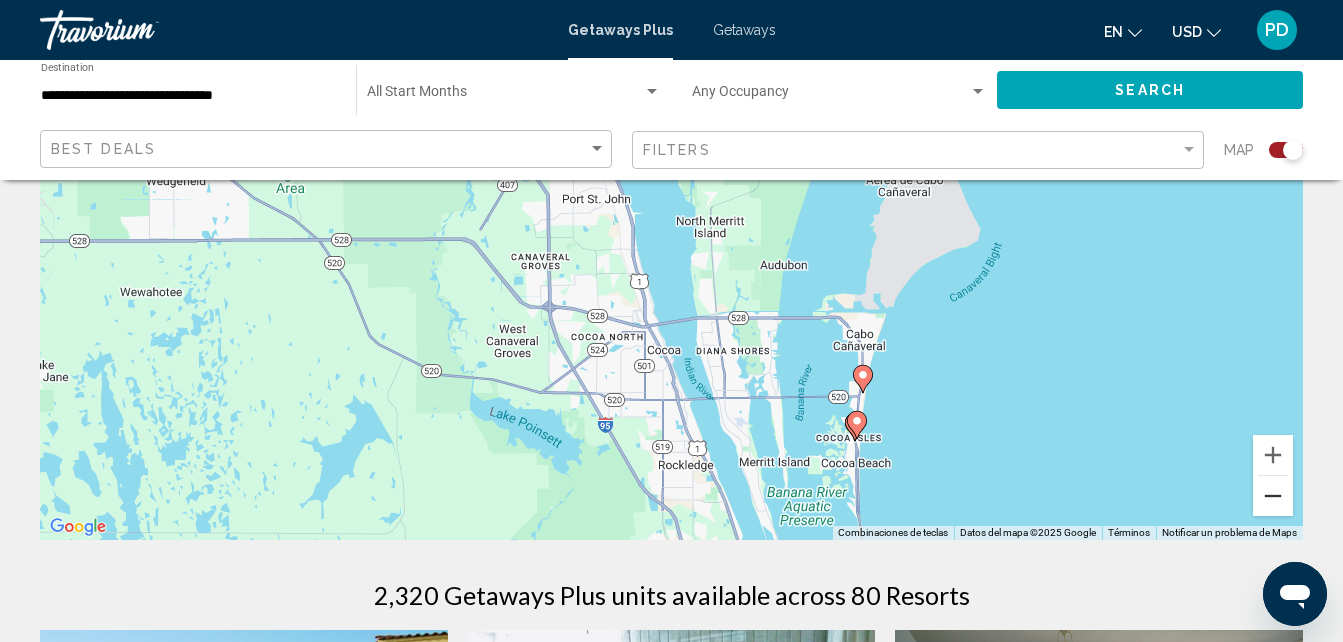 click at bounding box center [1273, 496] 